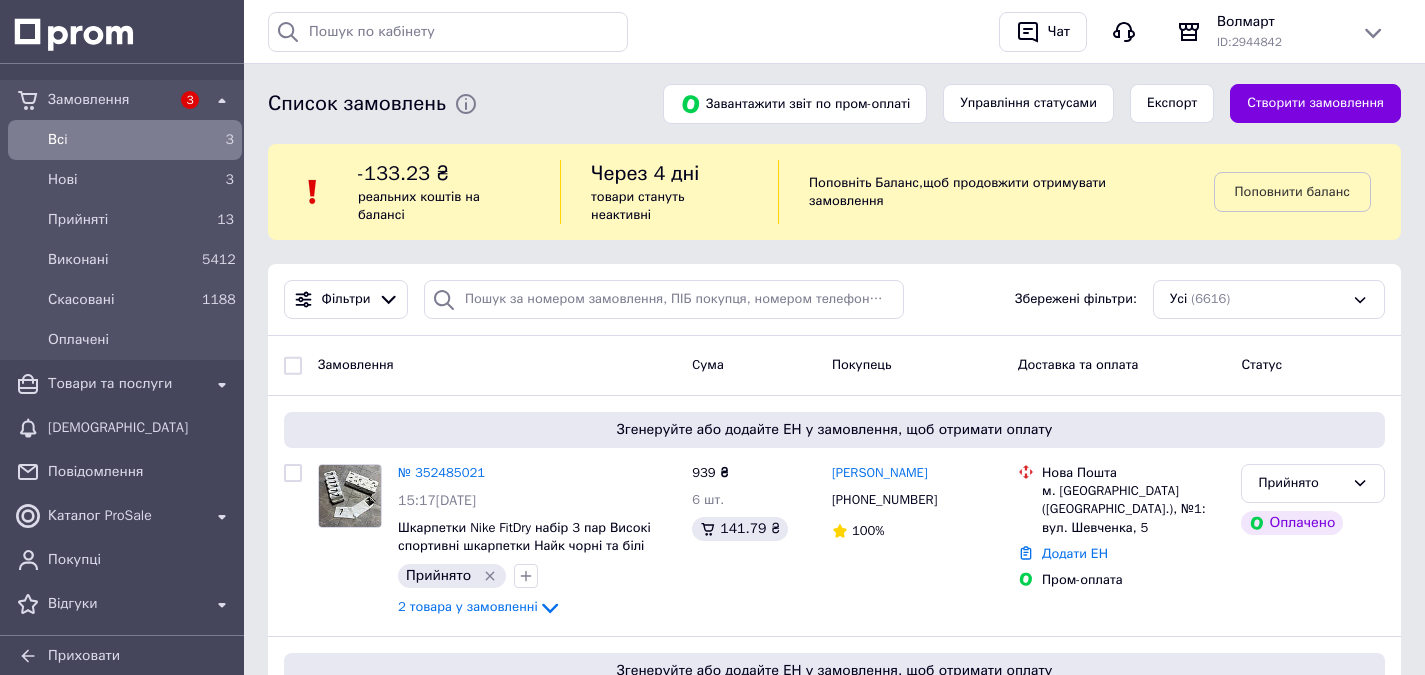 scroll, scrollTop: 0, scrollLeft: 0, axis: both 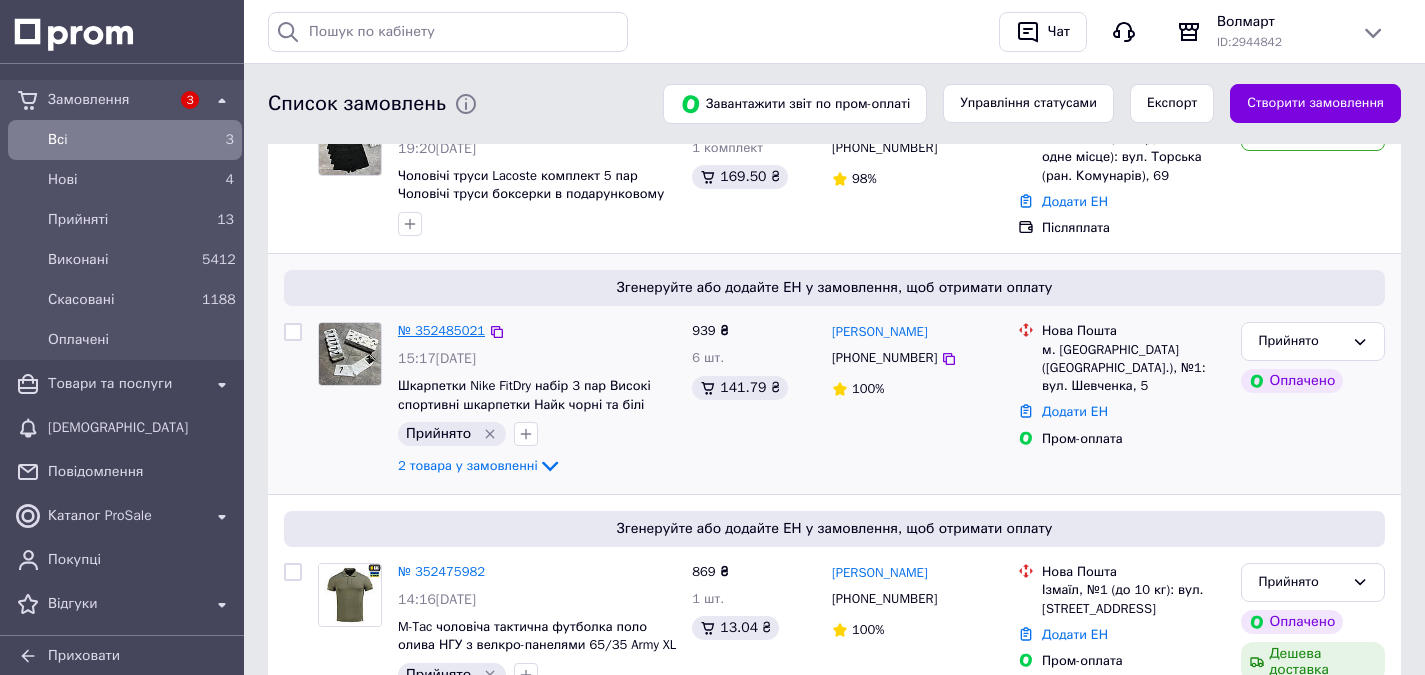 click on "№ 352485021" at bounding box center (441, 330) 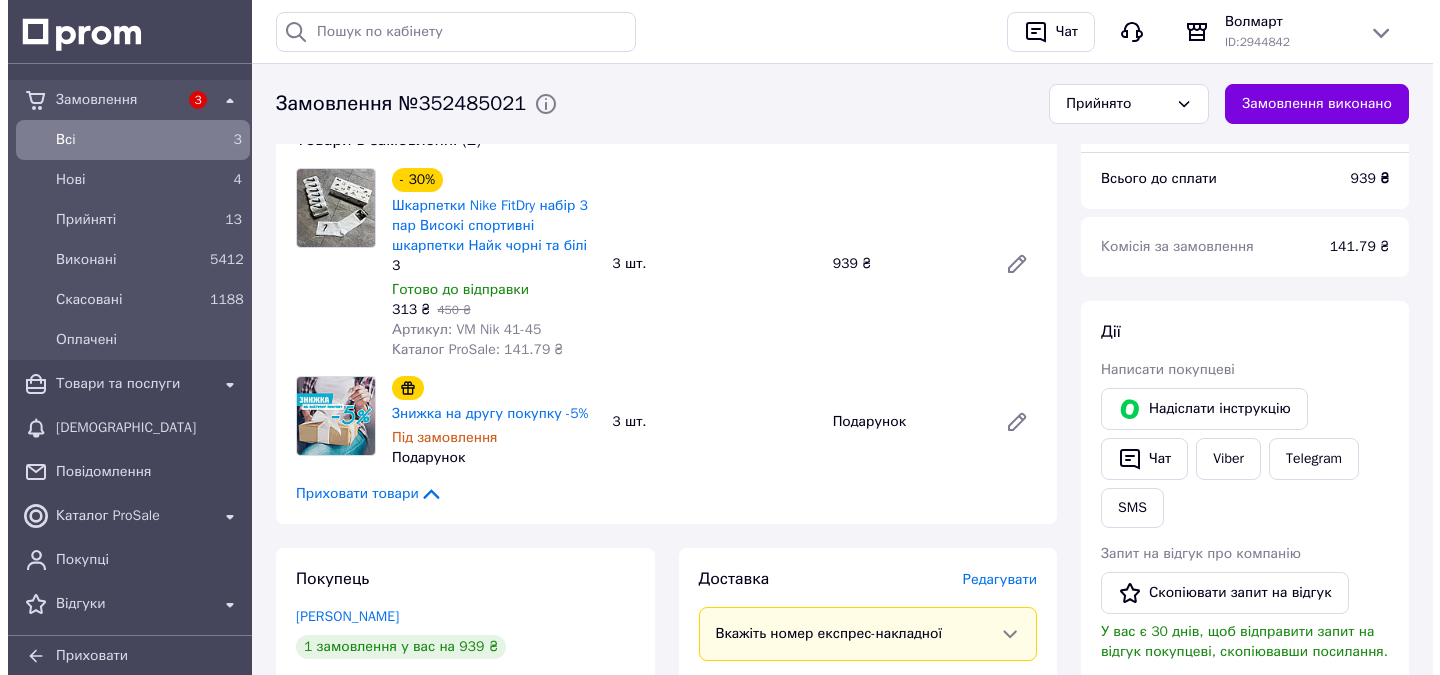 scroll, scrollTop: 1000, scrollLeft: 0, axis: vertical 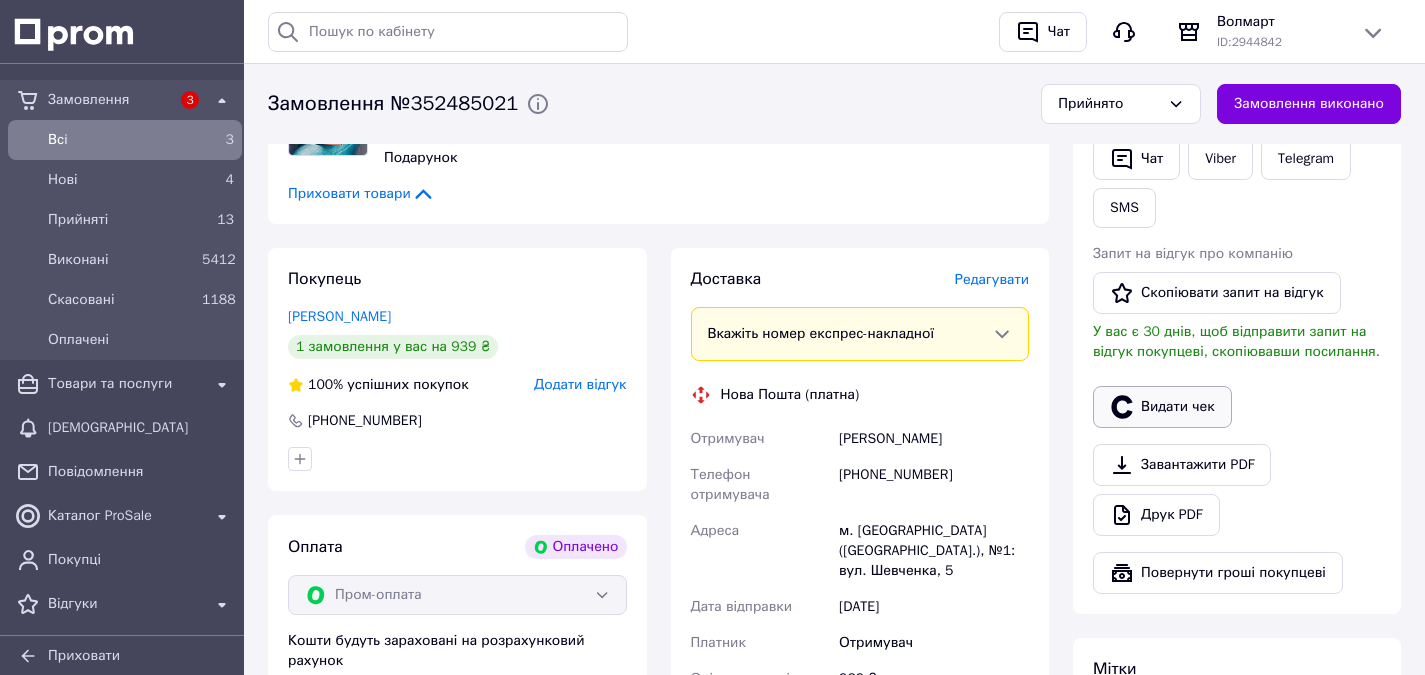 click on "Видати чек" at bounding box center [1162, 407] 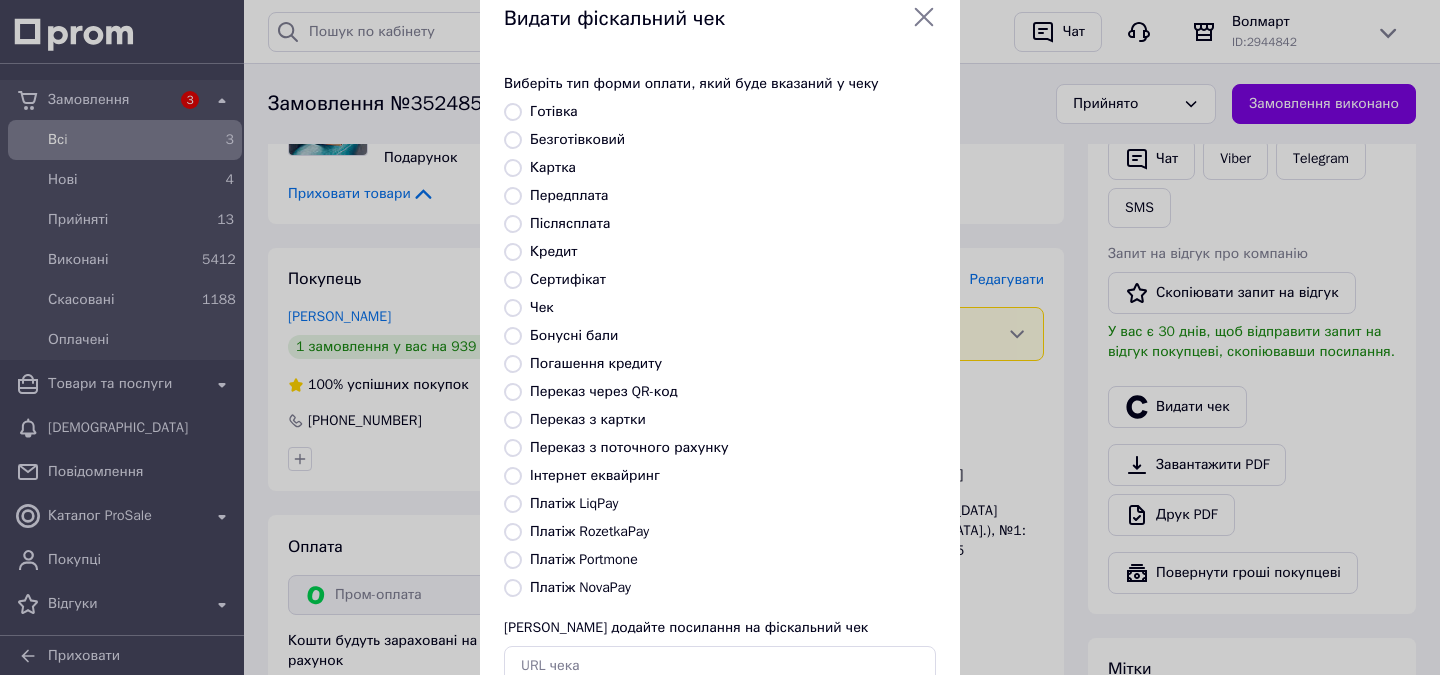 scroll, scrollTop: 100, scrollLeft: 0, axis: vertical 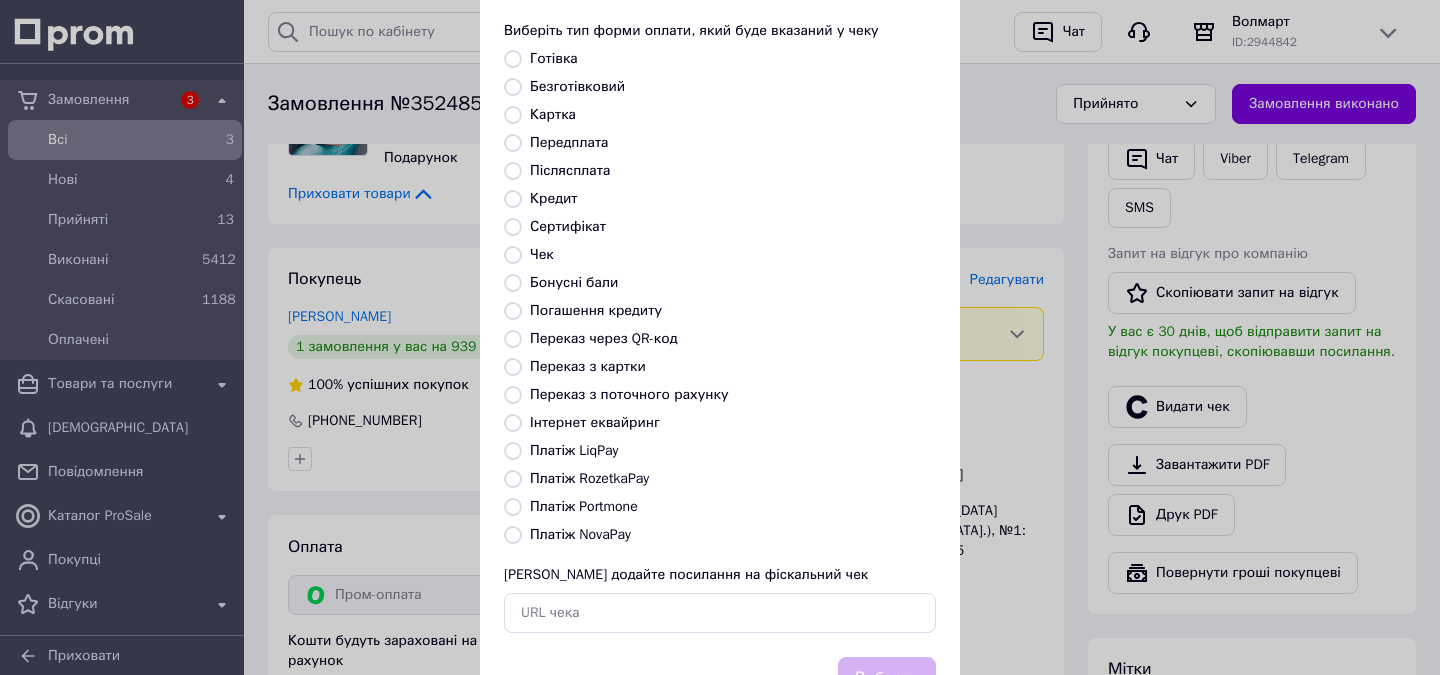 click on "Платіж RozetkaPay" at bounding box center [513, 479] 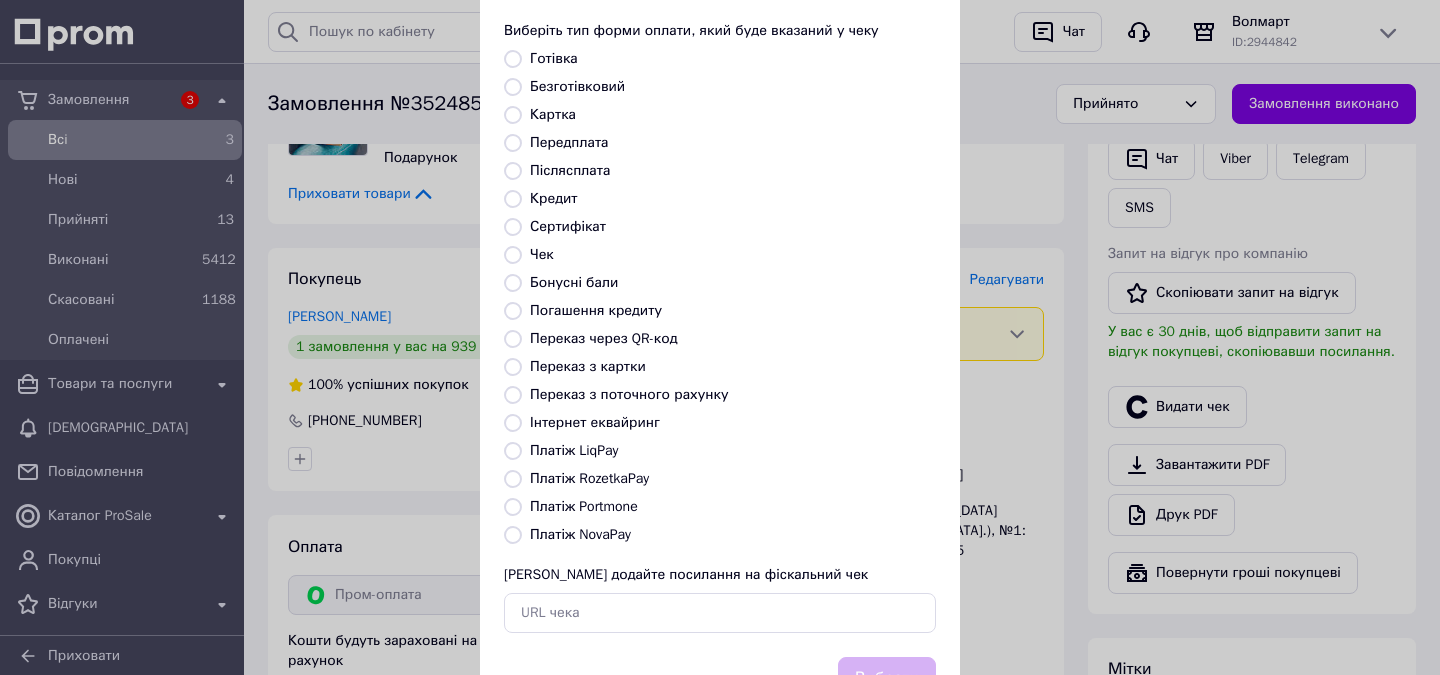 radio on "true" 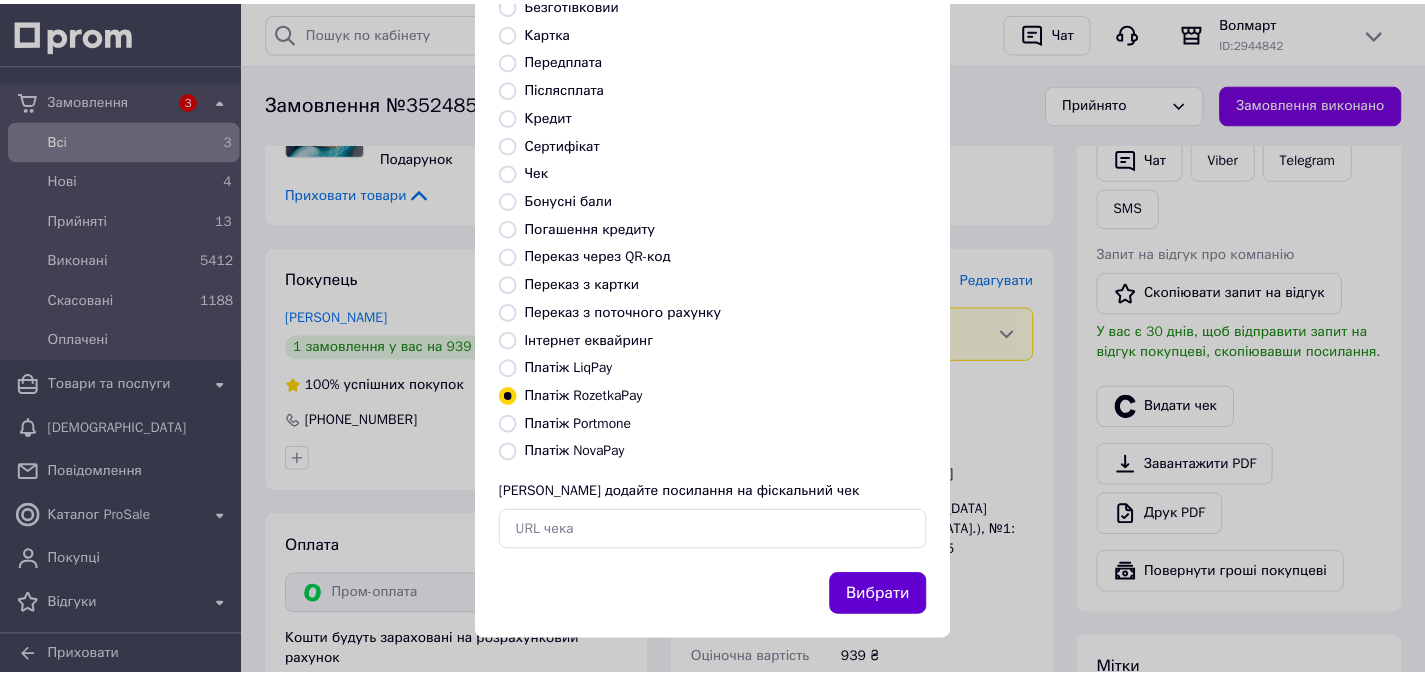 scroll, scrollTop: 184, scrollLeft: 0, axis: vertical 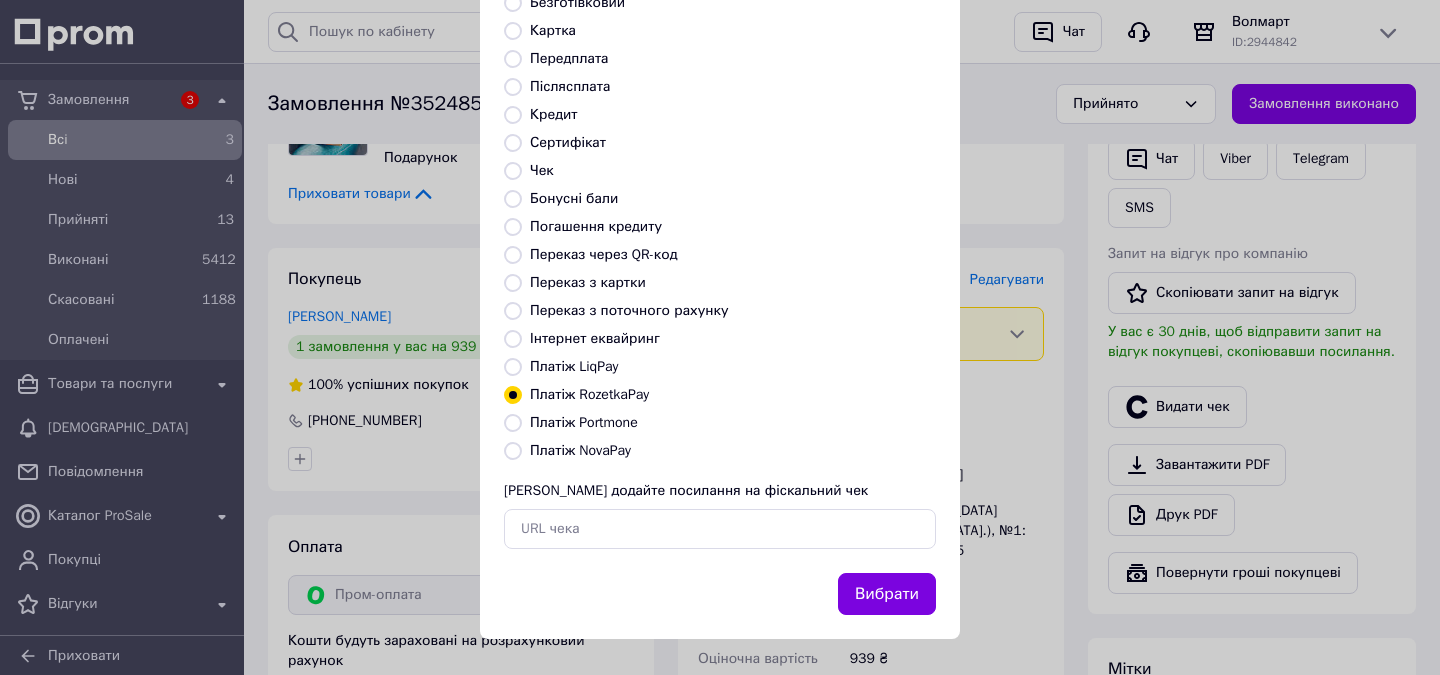 click on "Вибрати" at bounding box center [887, 594] 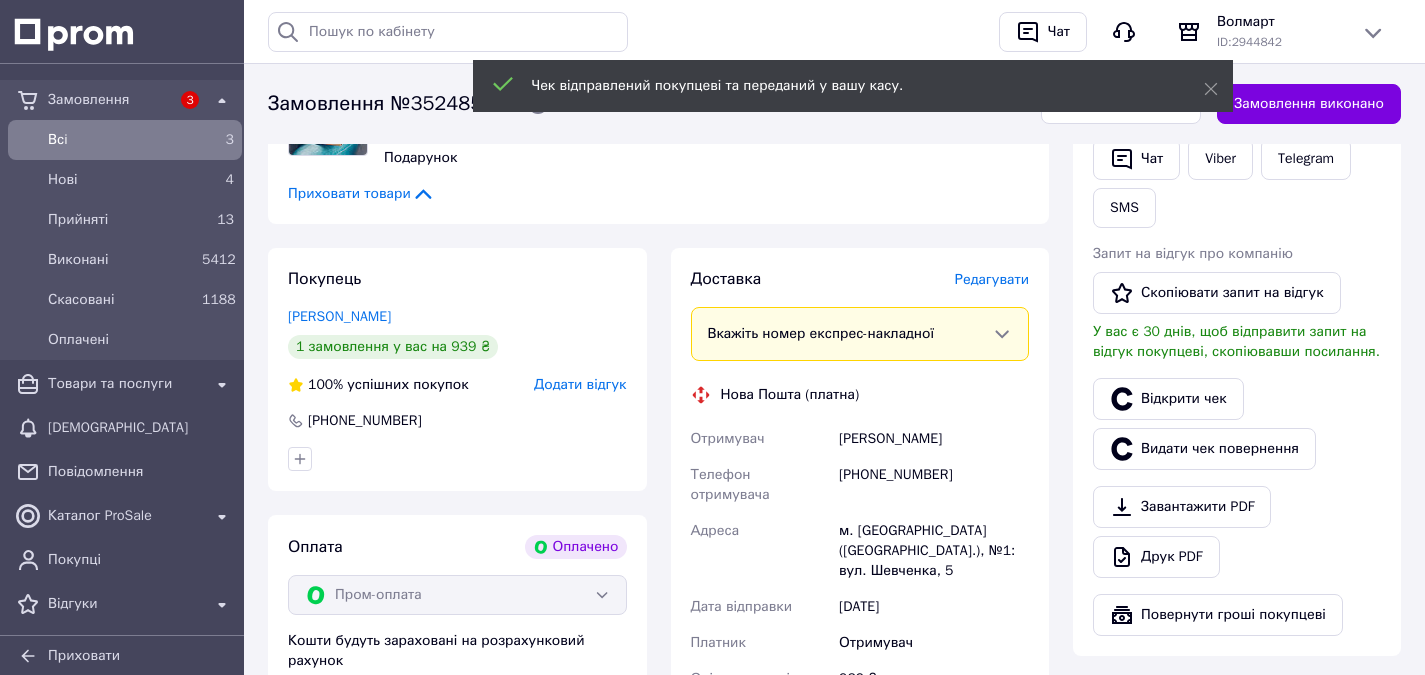 click on "Всi" at bounding box center [121, 140] 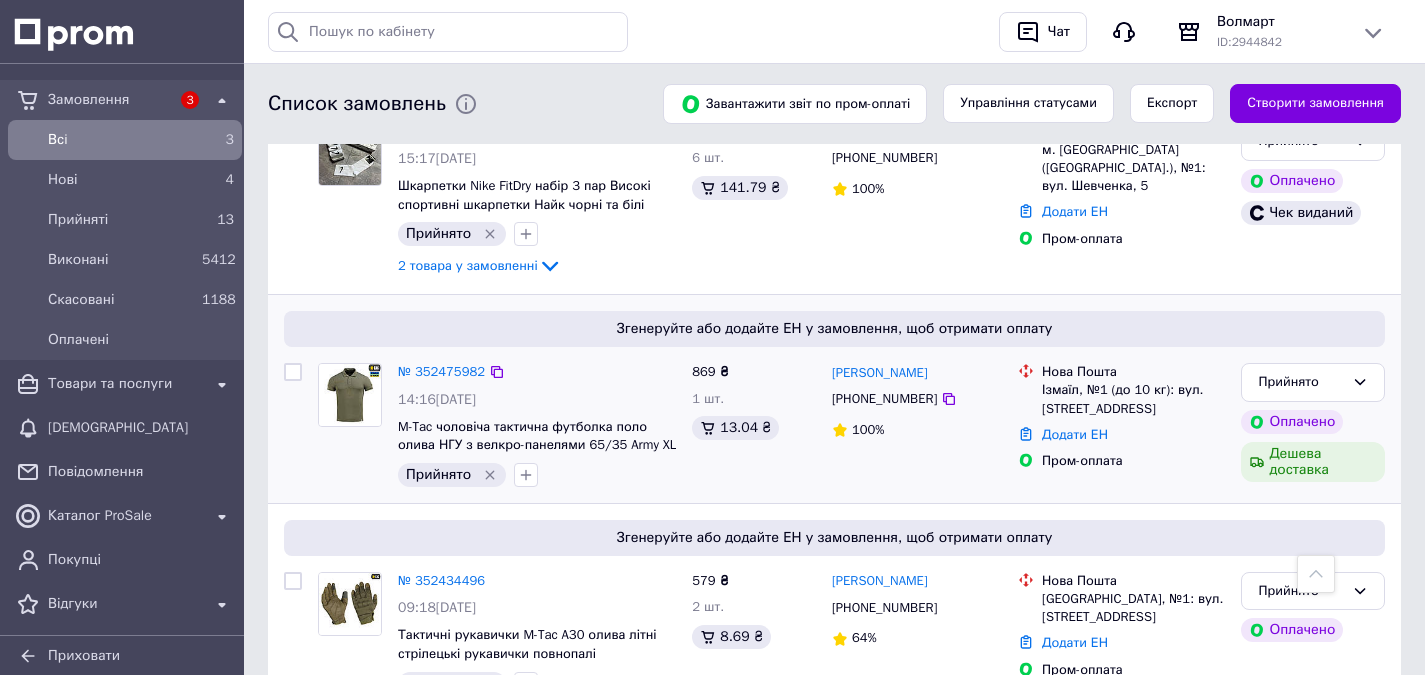 scroll, scrollTop: 300, scrollLeft: 0, axis: vertical 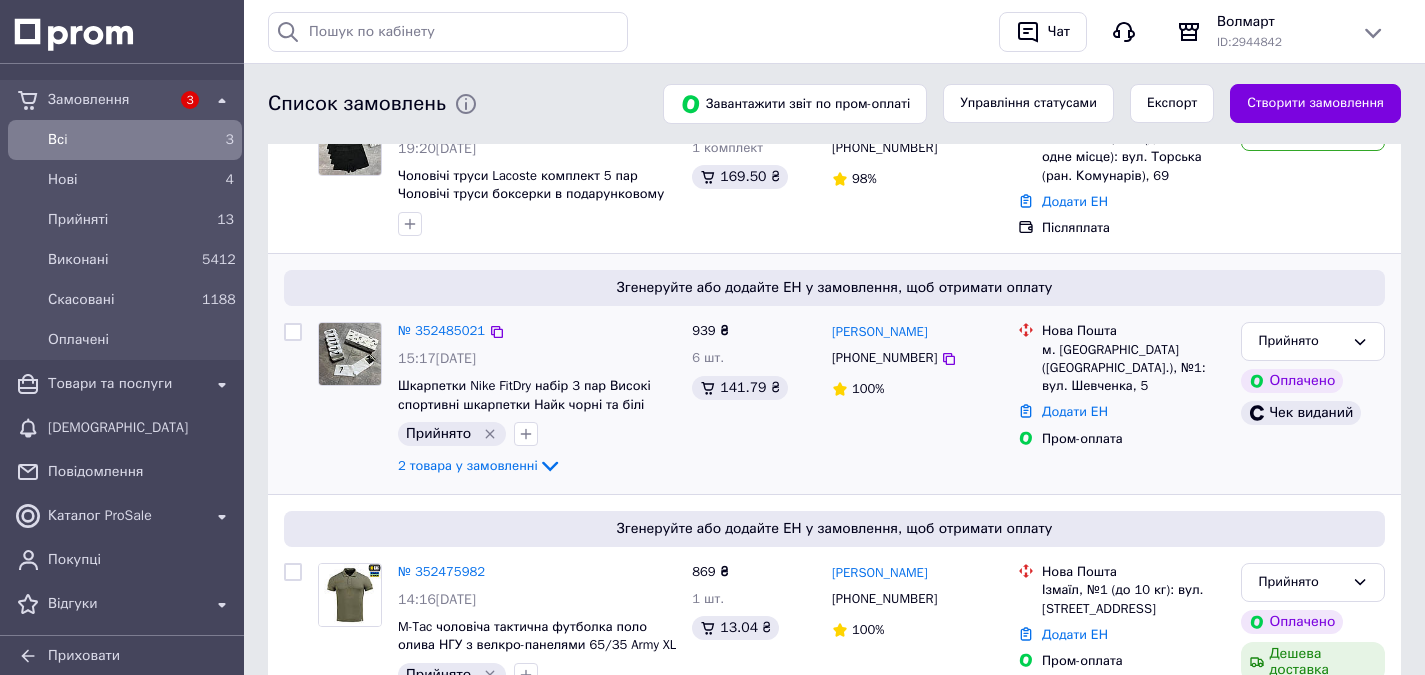 drag, startPoint x: 516, startPoint y: 433, endPoint x: 544, endPoint y: 424, distance: 29.410883 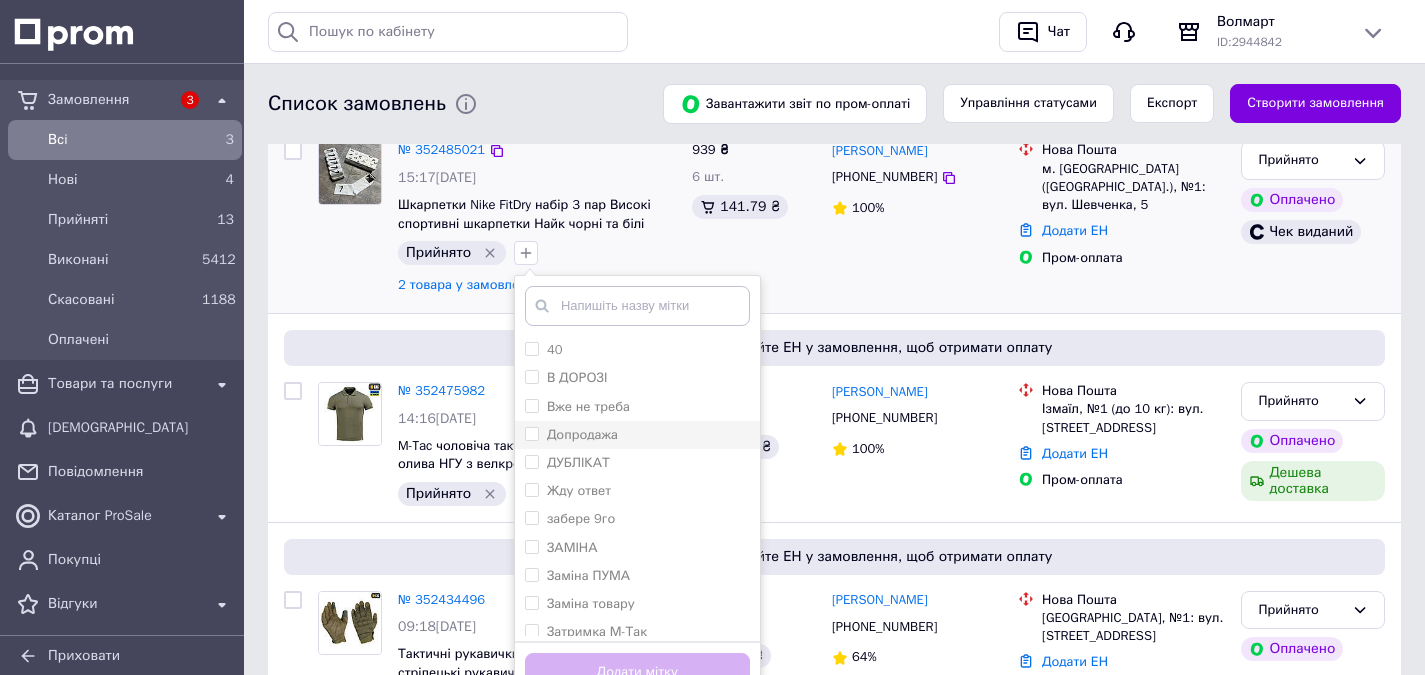 scroll, scrollTop: 500, scrollLeft: 0, axis: vertical 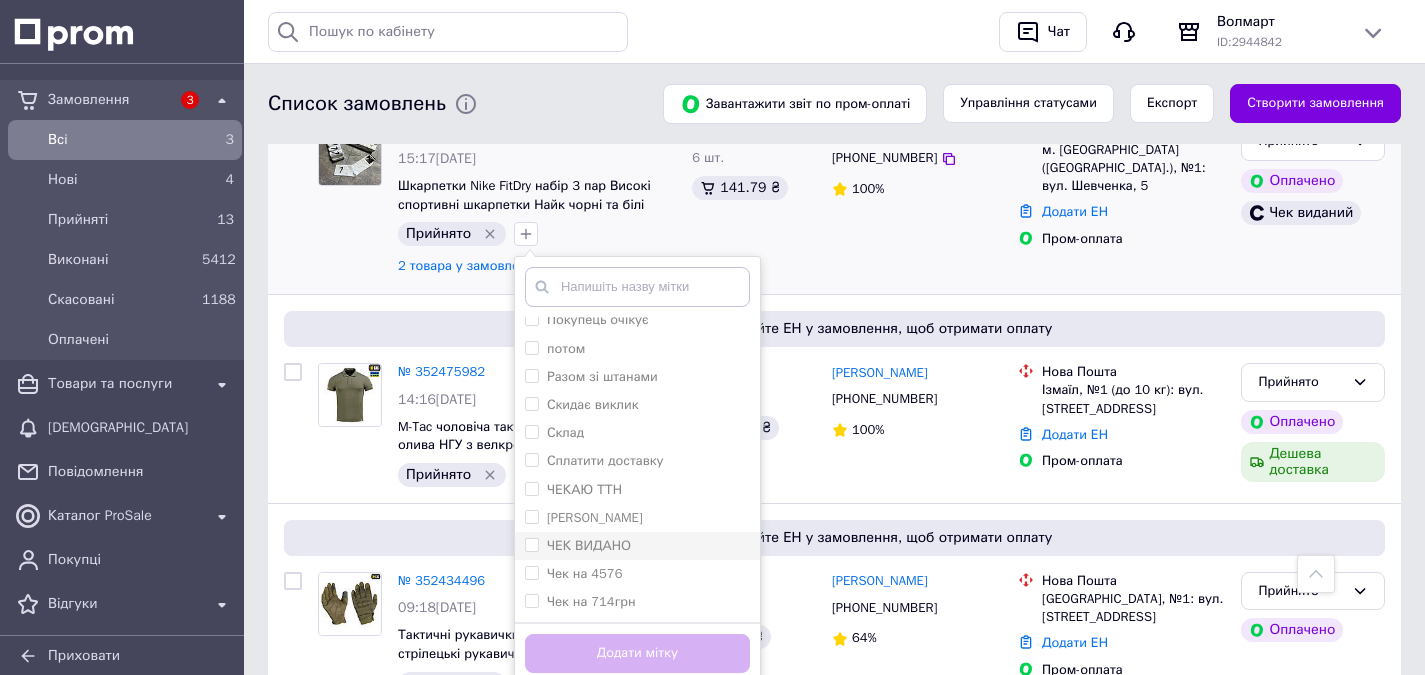 click on "ЧЕК ВИДАНО" at bounding box center [531, 544] 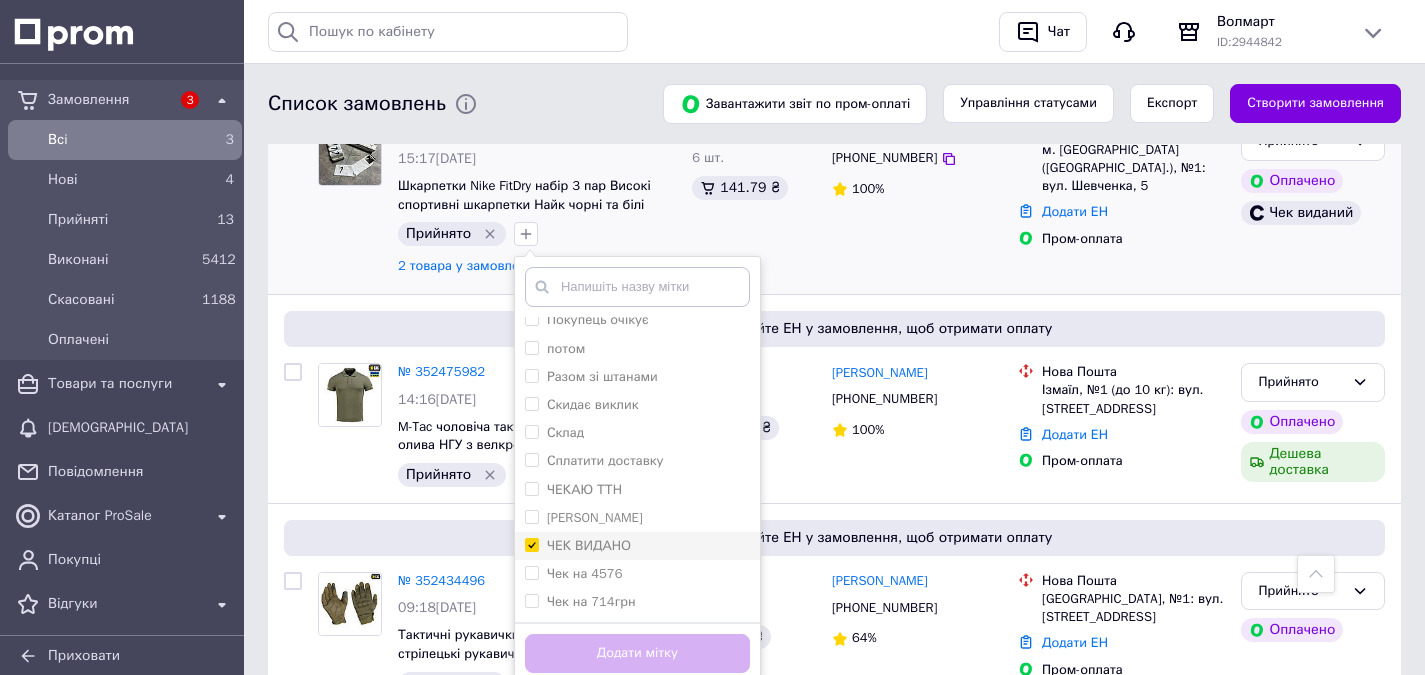 checkbox on "true" 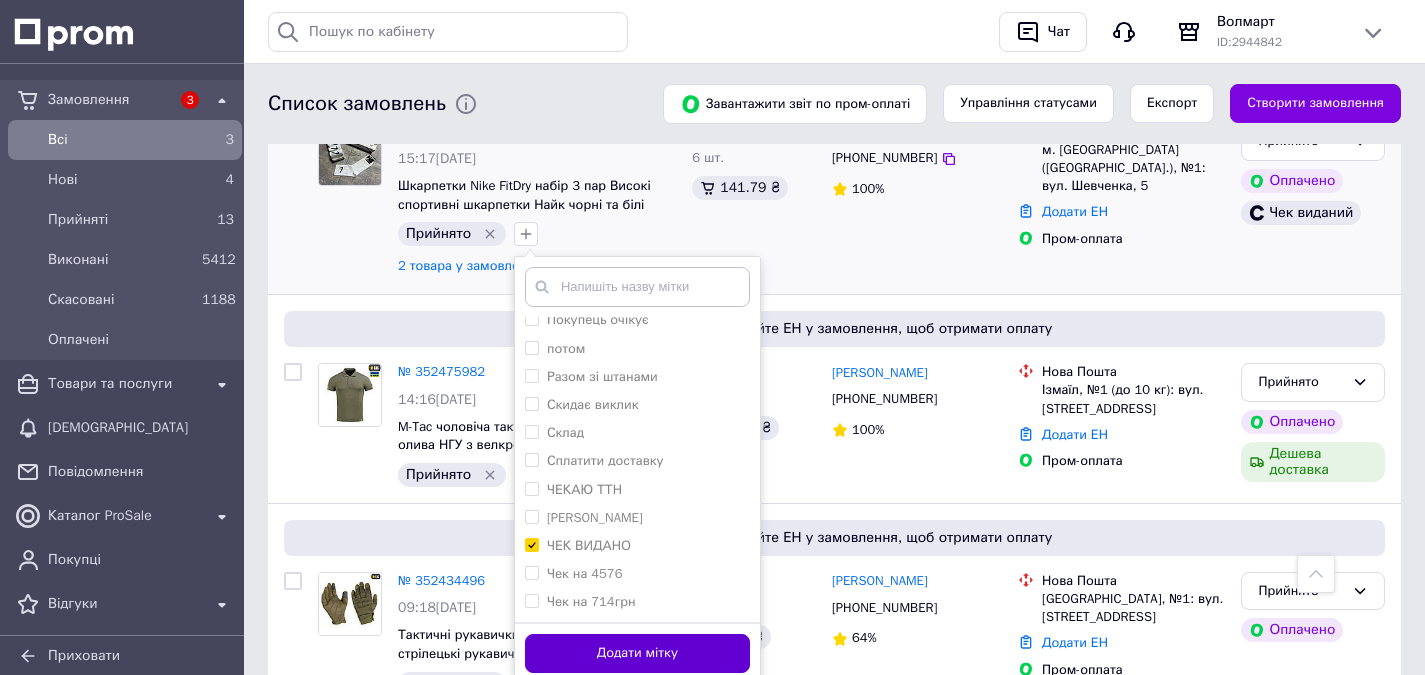 click on "Додати мітку" at bounding box center [637, 653] 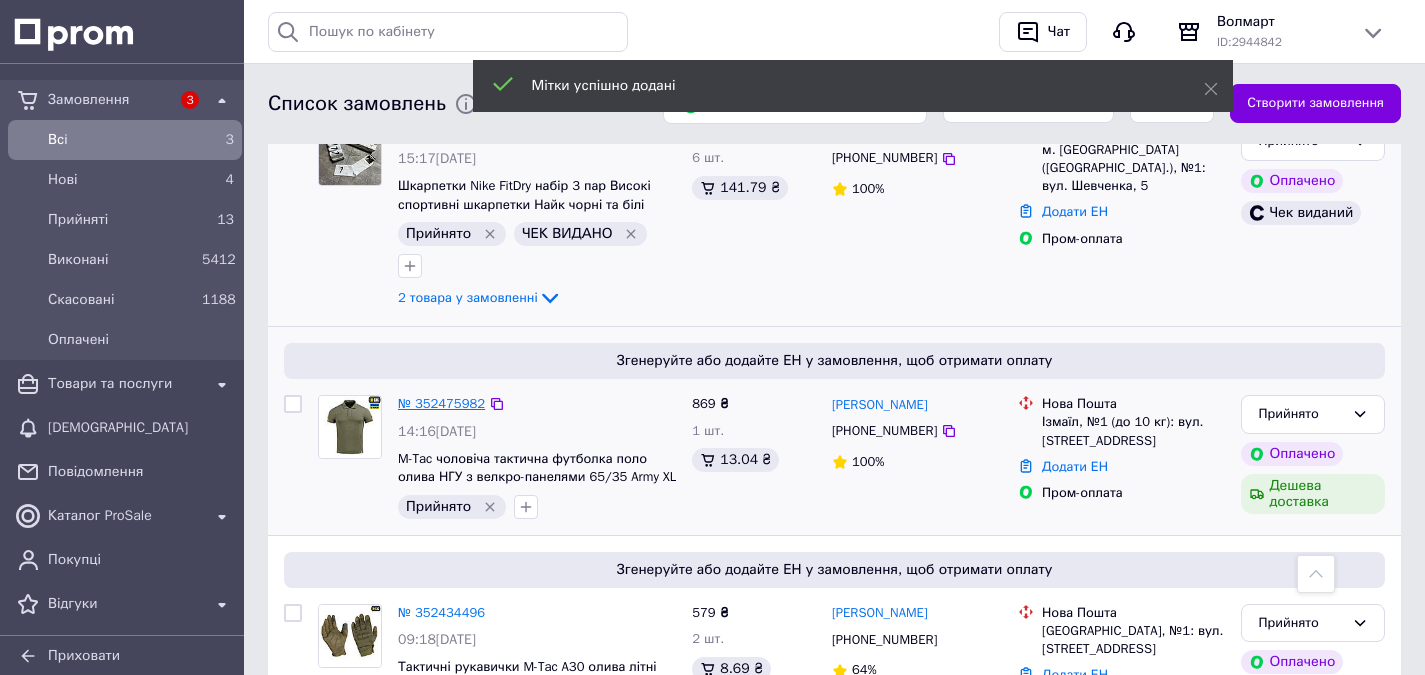 click on "№ 352475982" at bounding box center (441, 403) 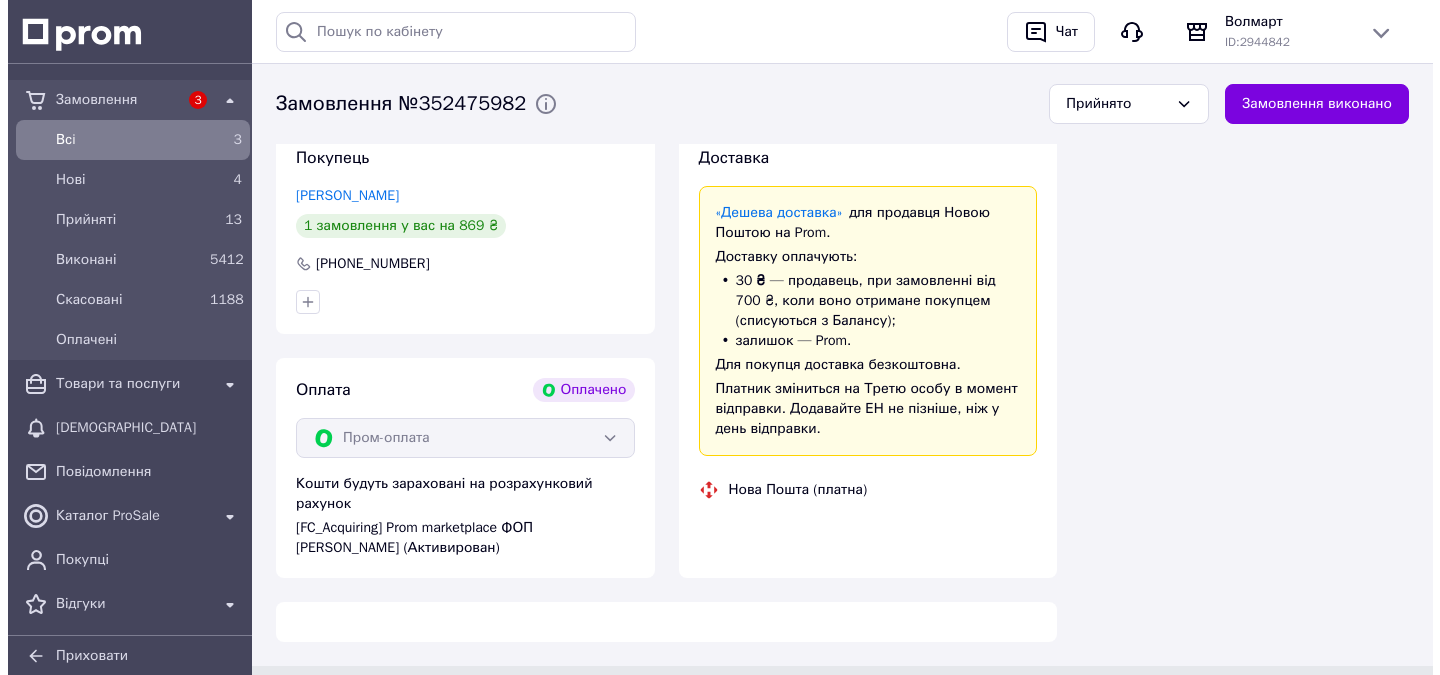 scroll, scrollTop: 1000, scrollLeft: 0, axis: vertical 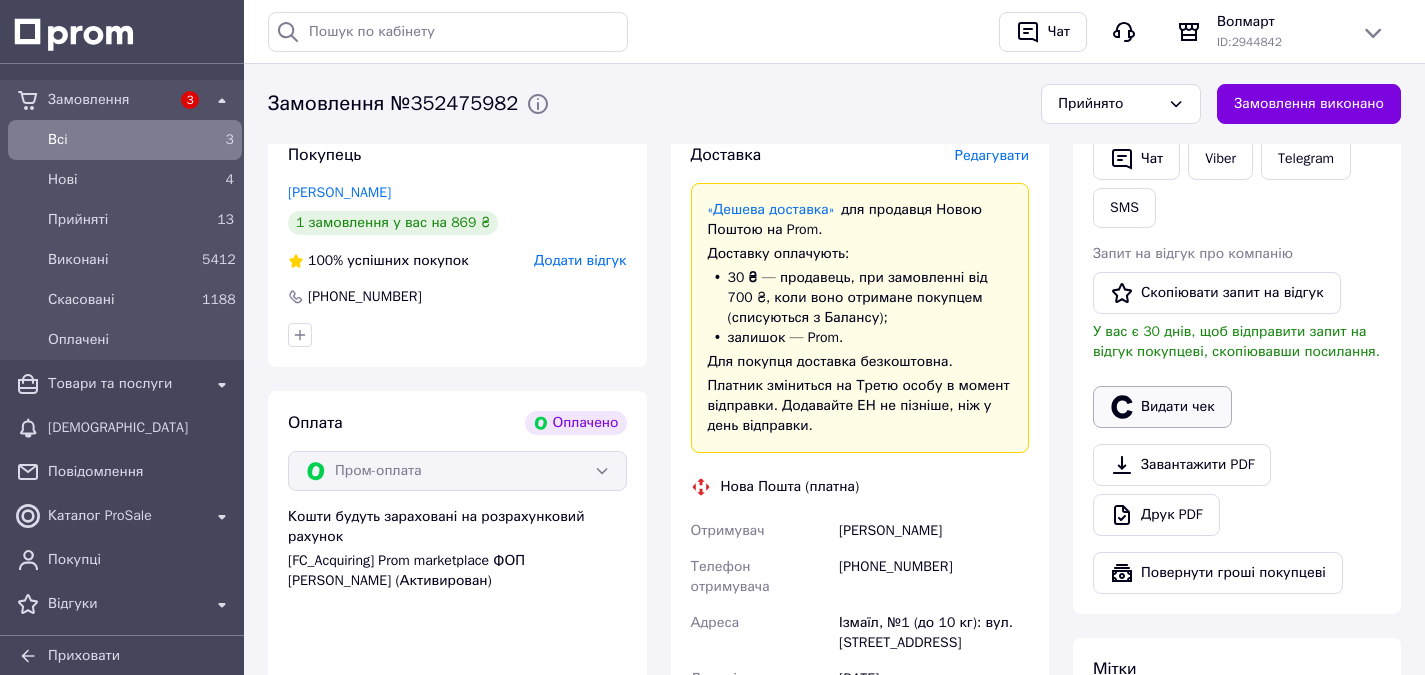 click on "Видати чек" at bounding box center [1162, 407] 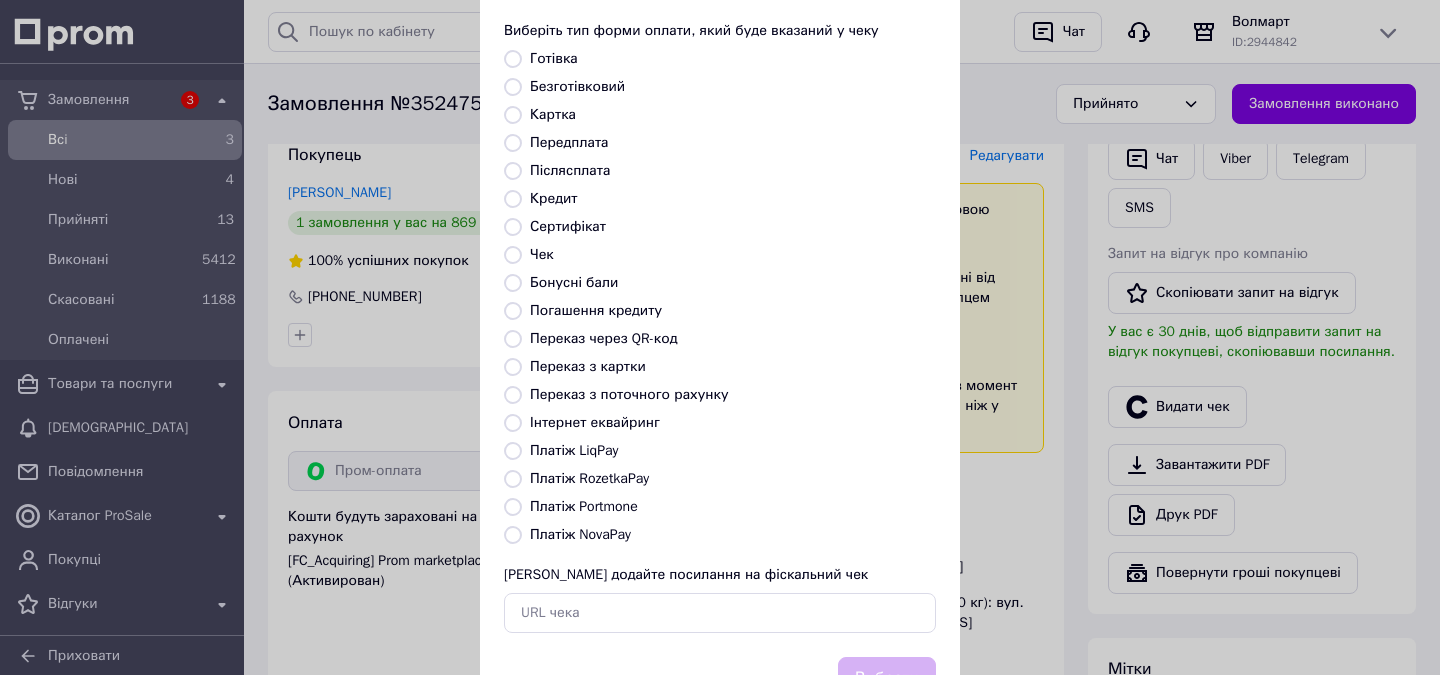 click on "Платіж RozetkaPay" at bounding box center (513, 479) 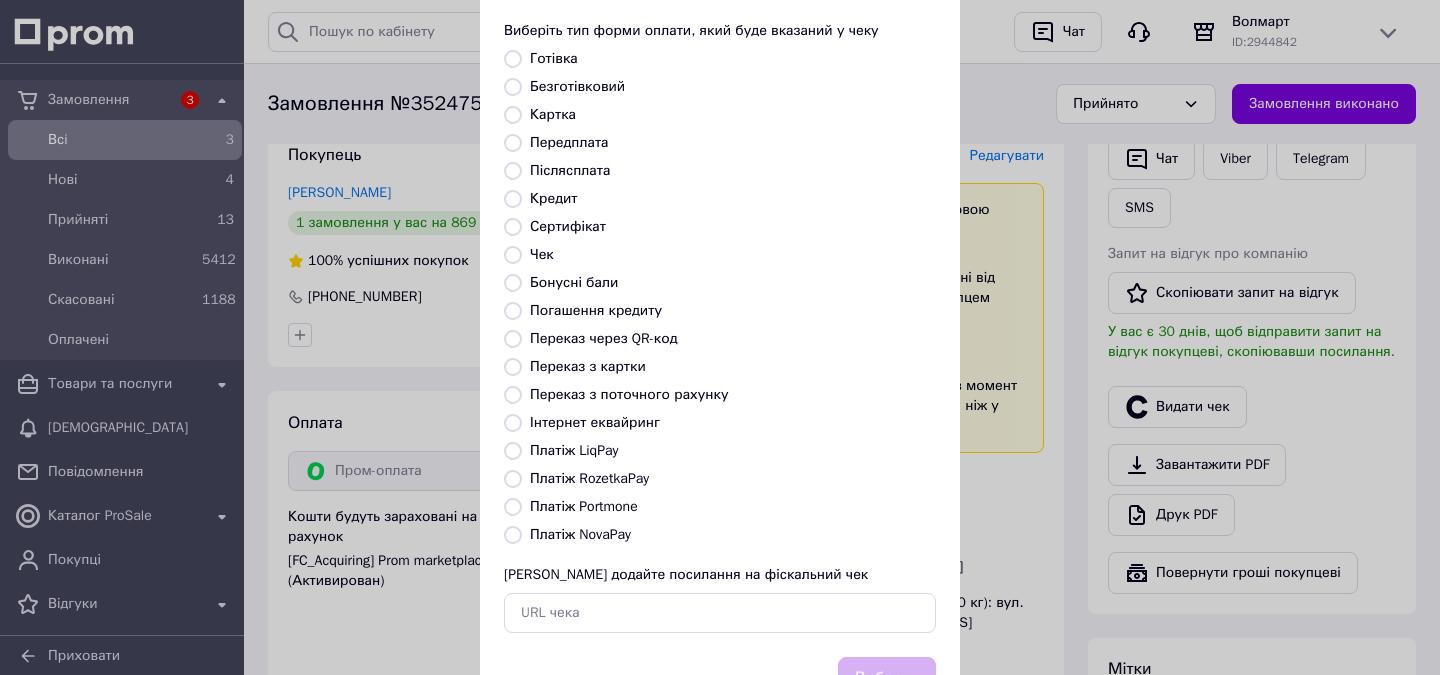 radio on "true" 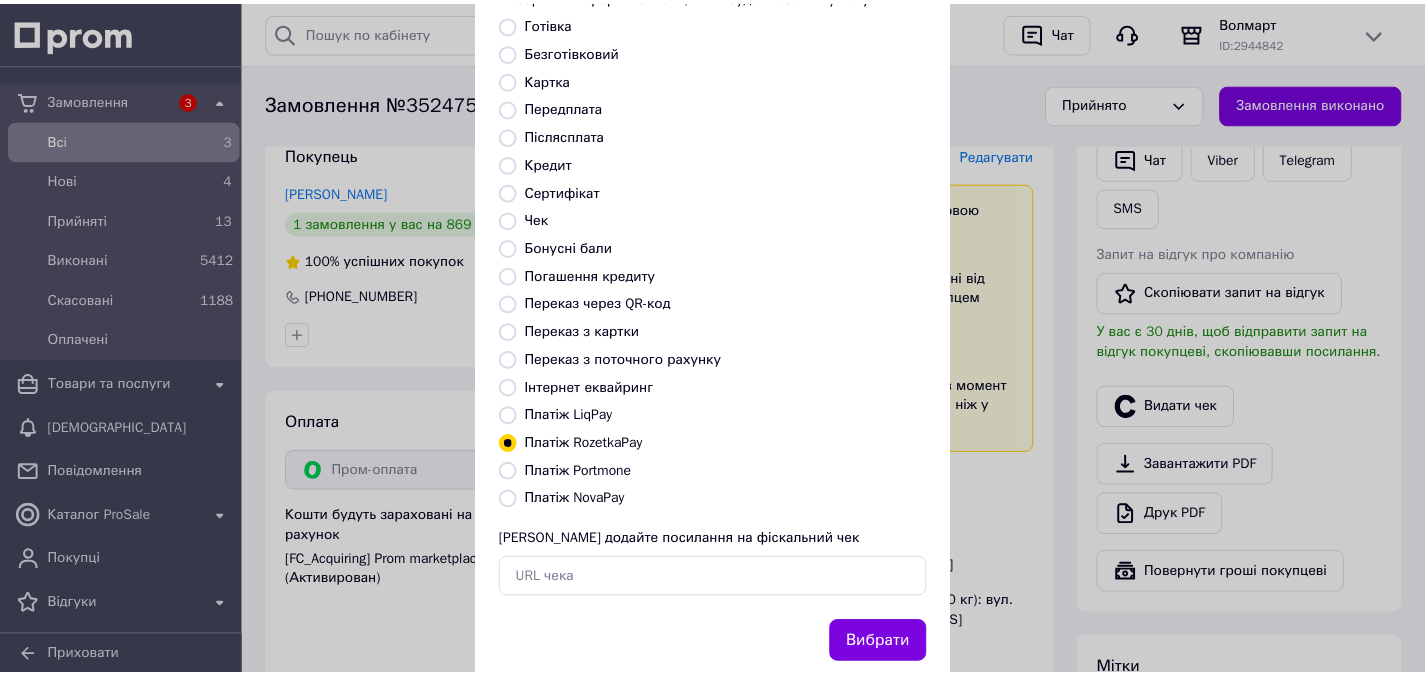 scroll, scrollTop: 184, scrollLeft: 0, axis: vertical 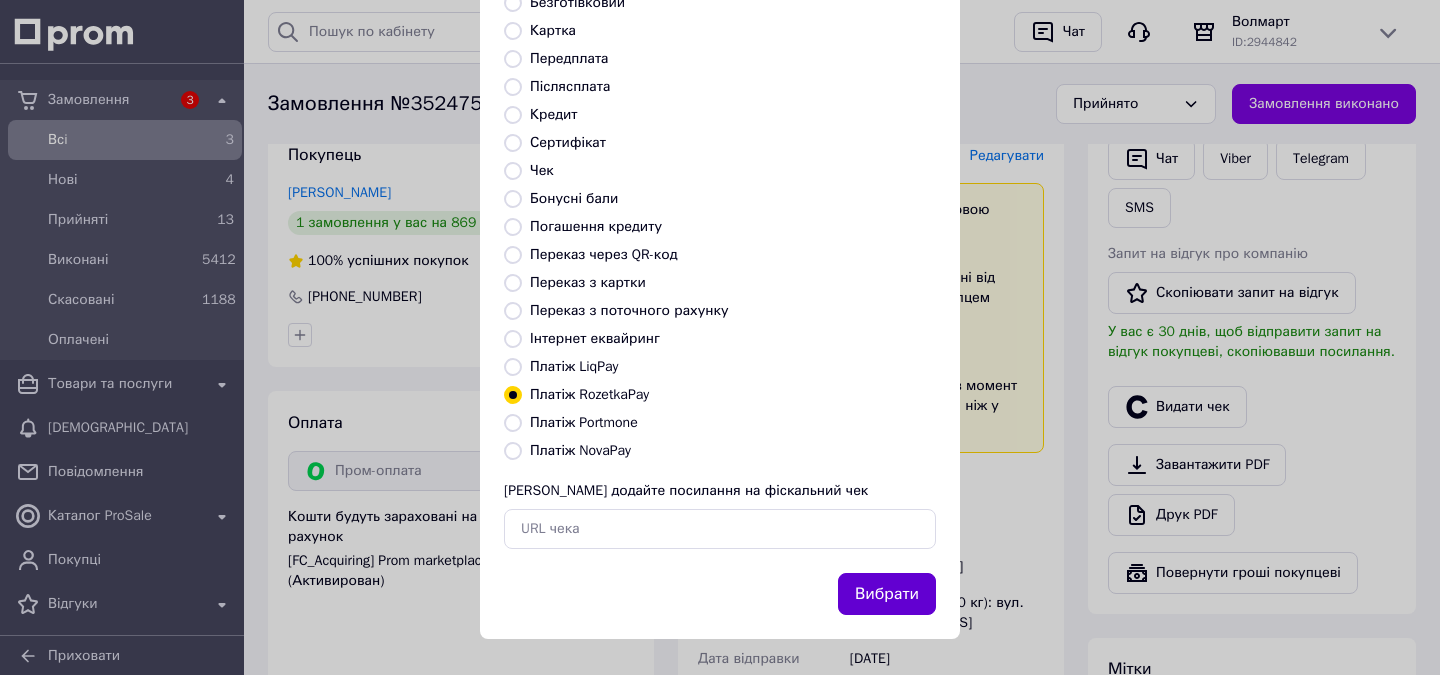 click on "Вибрати" at bounding box center (887, 594) 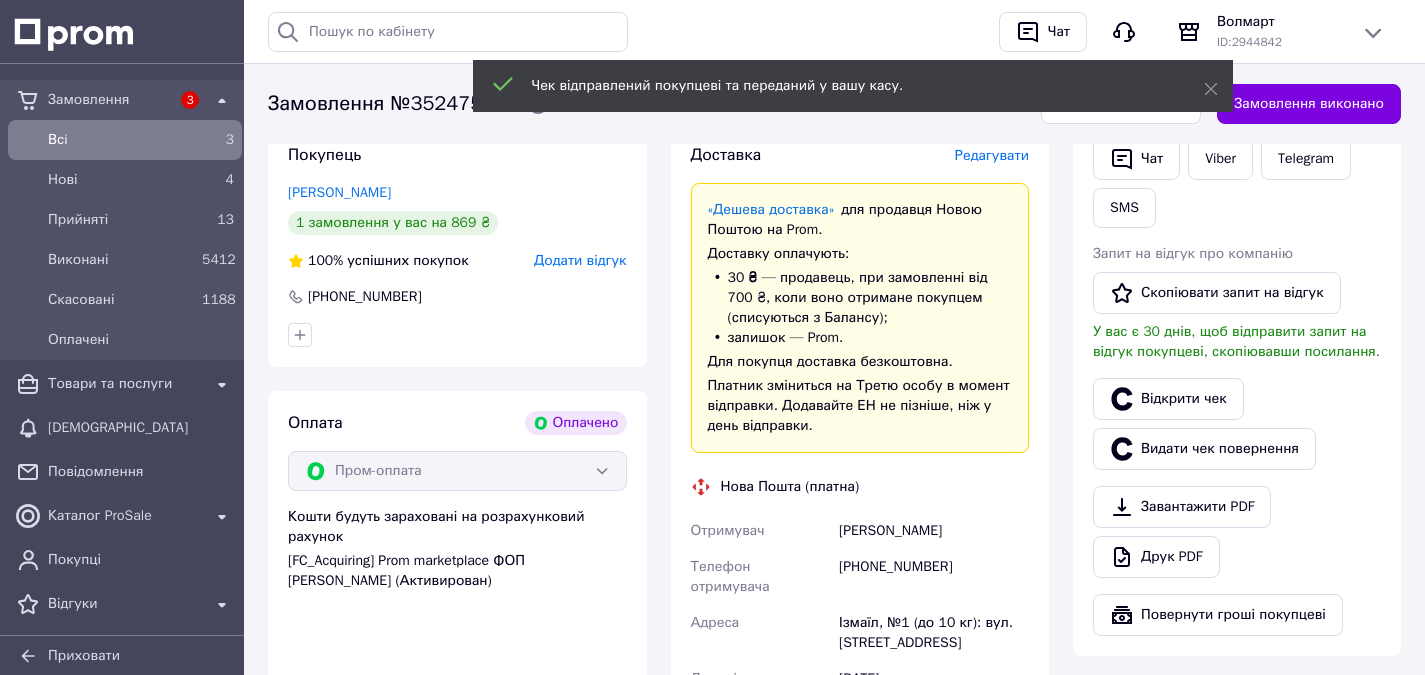 click on "Всi" at bounding box center [121, 140] 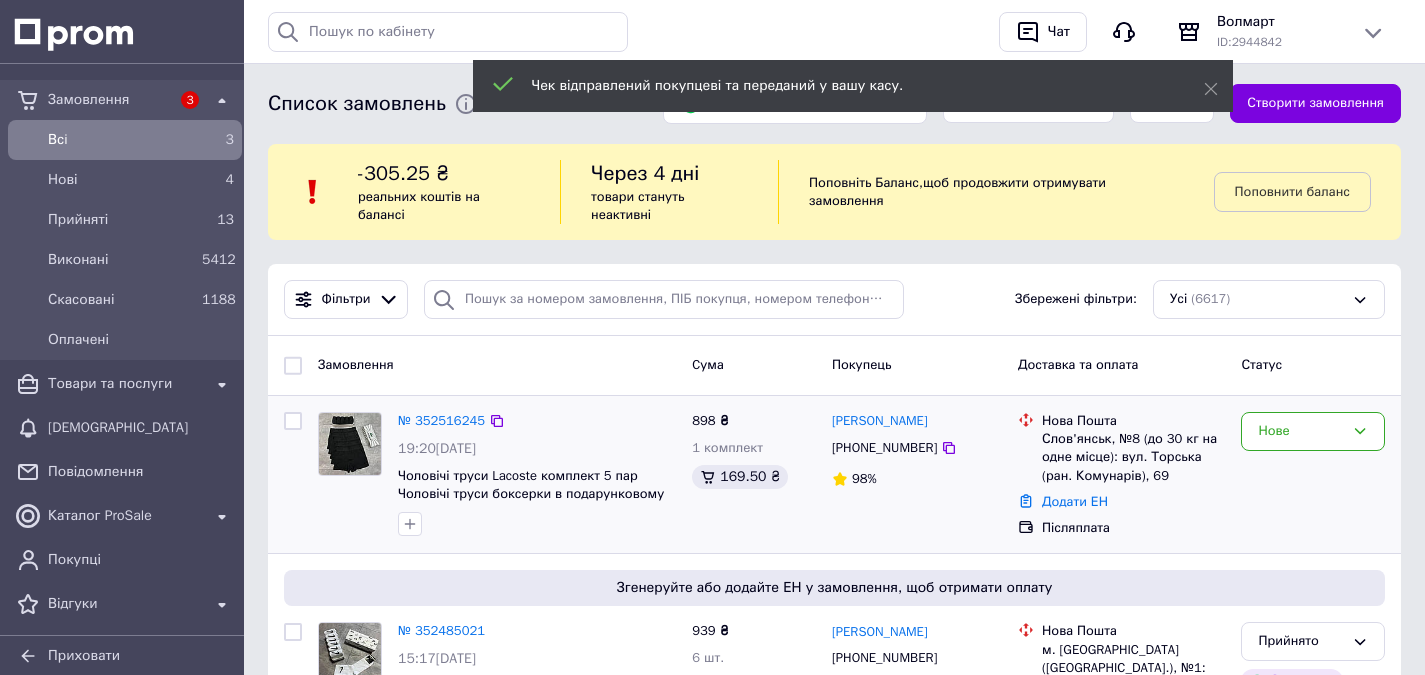 scroll, scrollTop: 500, scrollLeft: 0, axis: vertical 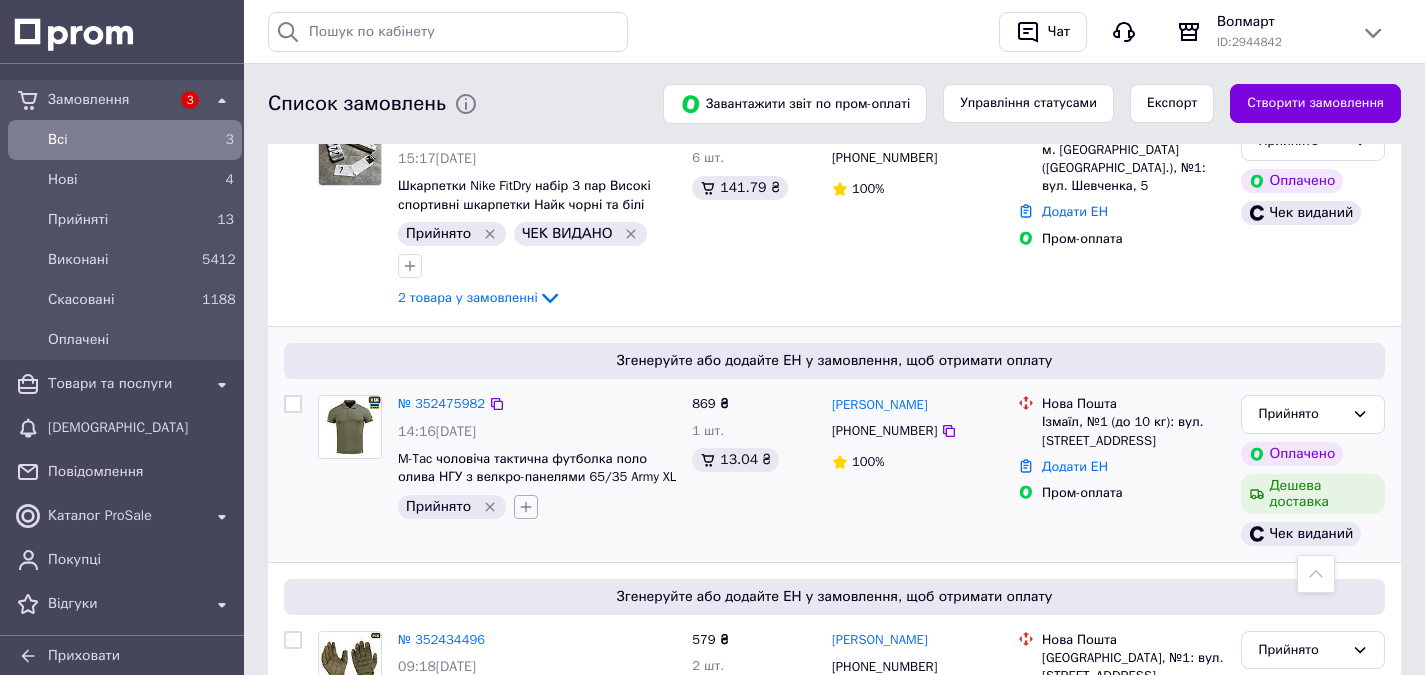 click 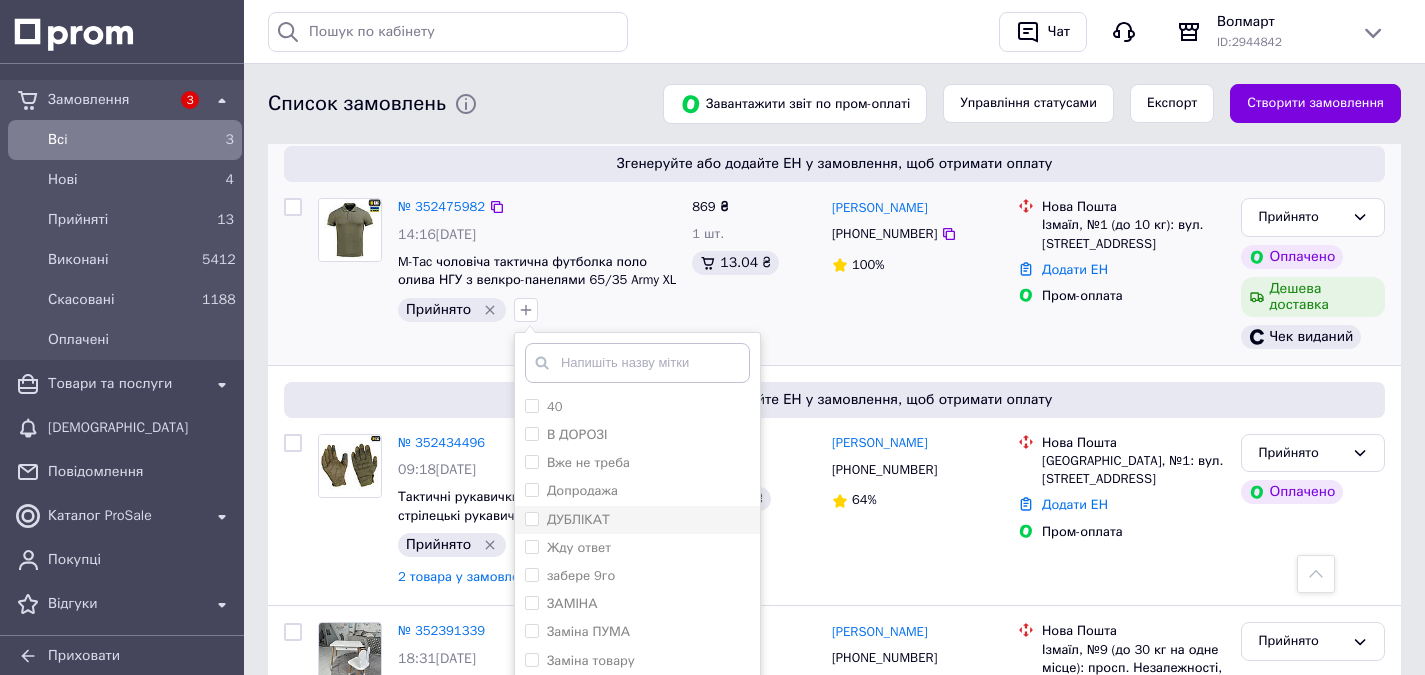 scroll, scrollTop: 700, scrollLeft: 0, axis: vertical 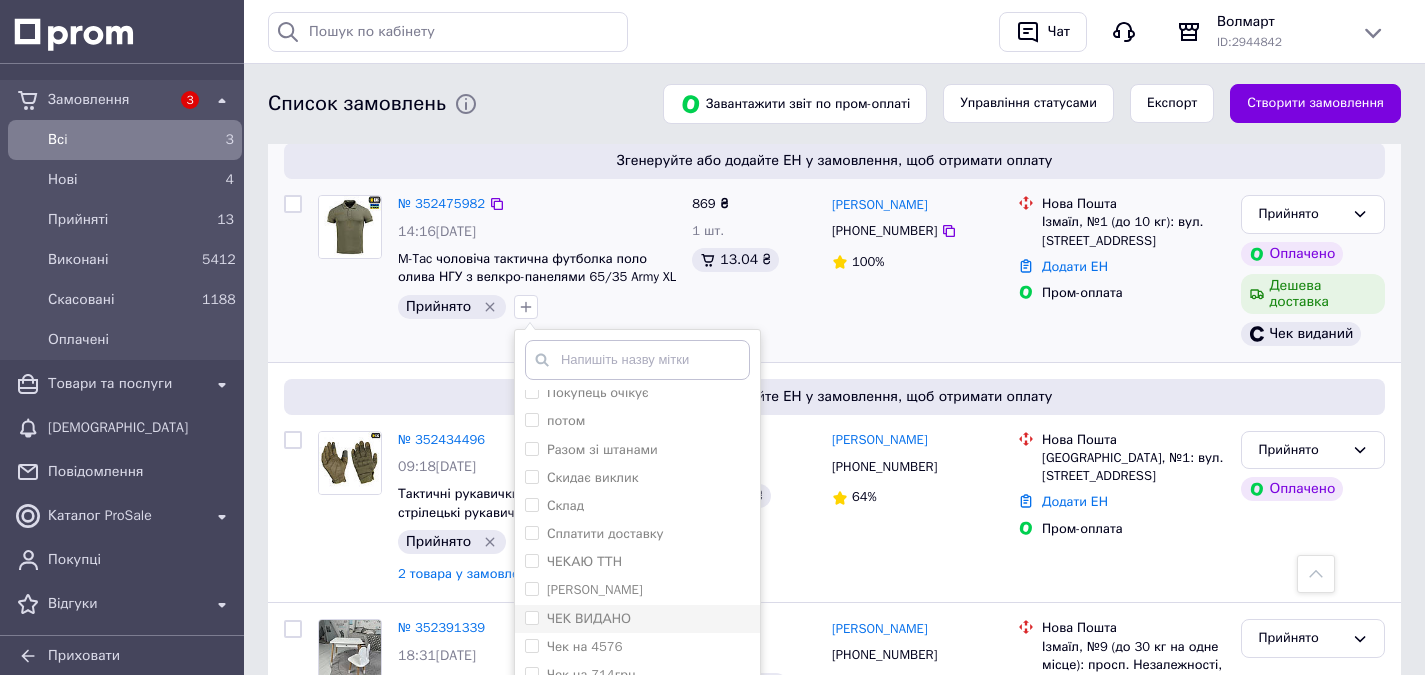 click on "ЧЕК ВИДАНО" at bounding box center [531, 617] 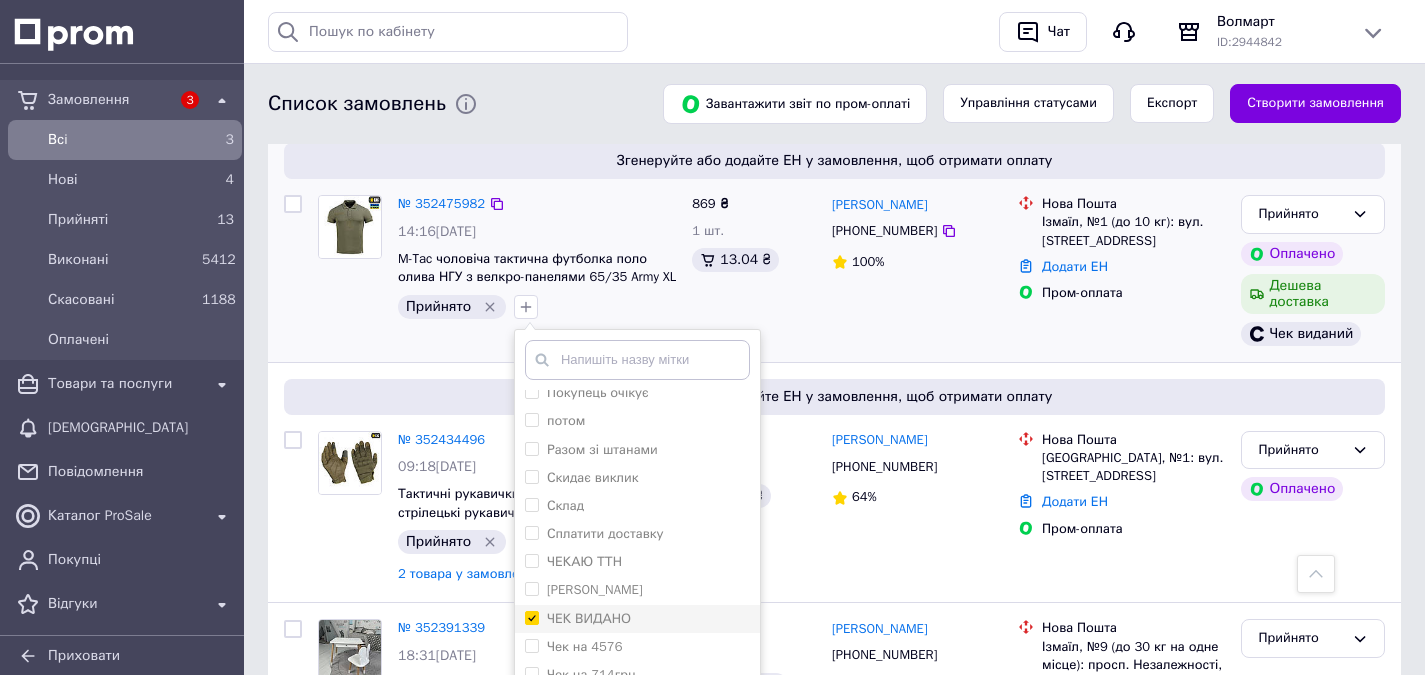 checkbox on "true" 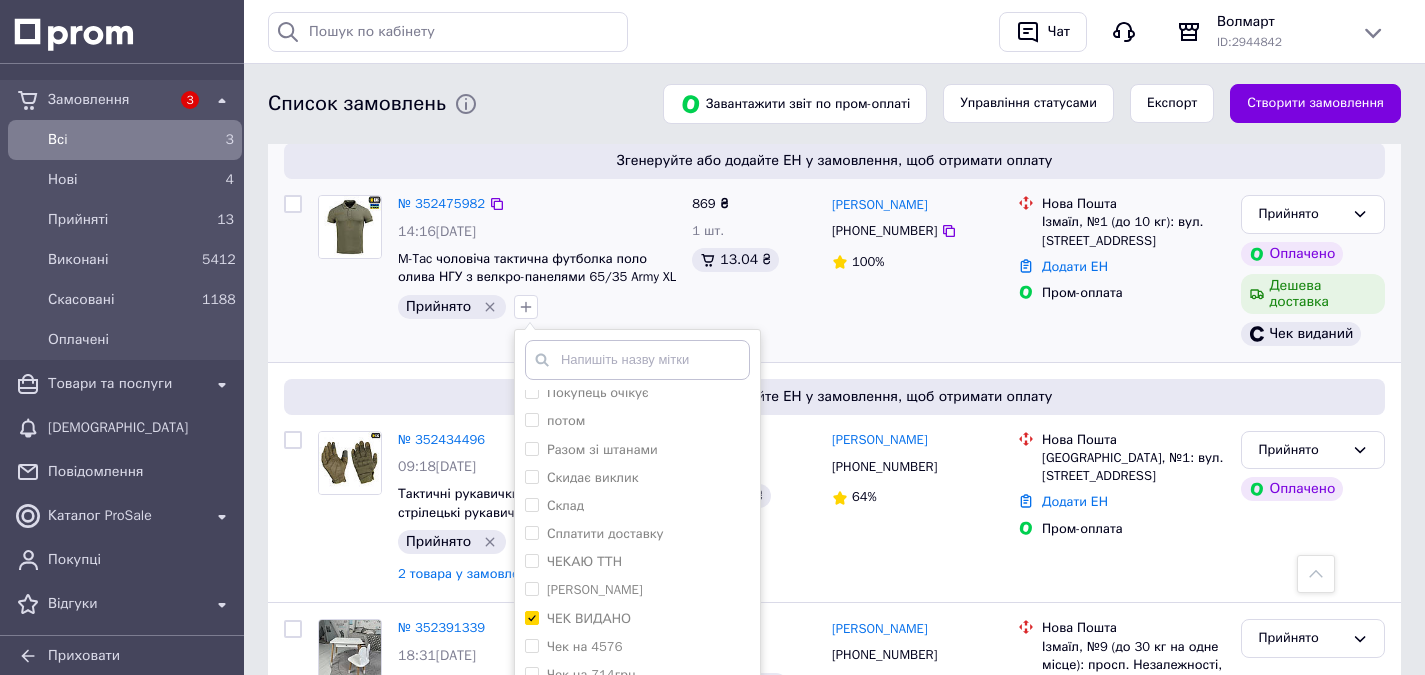 scroll, scrollTop: 800, scrollLeft: 0, axis: vertical 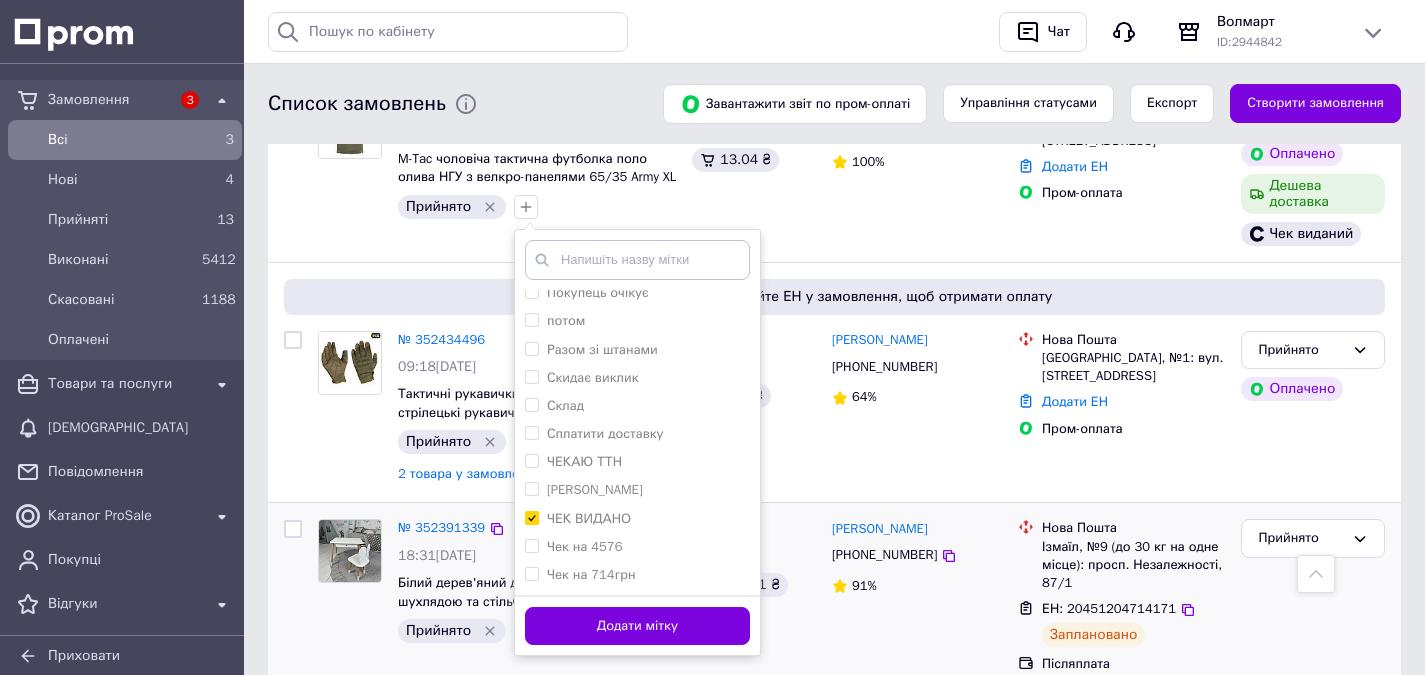 click on "Додати мітку" at bounding box center (637, 626) 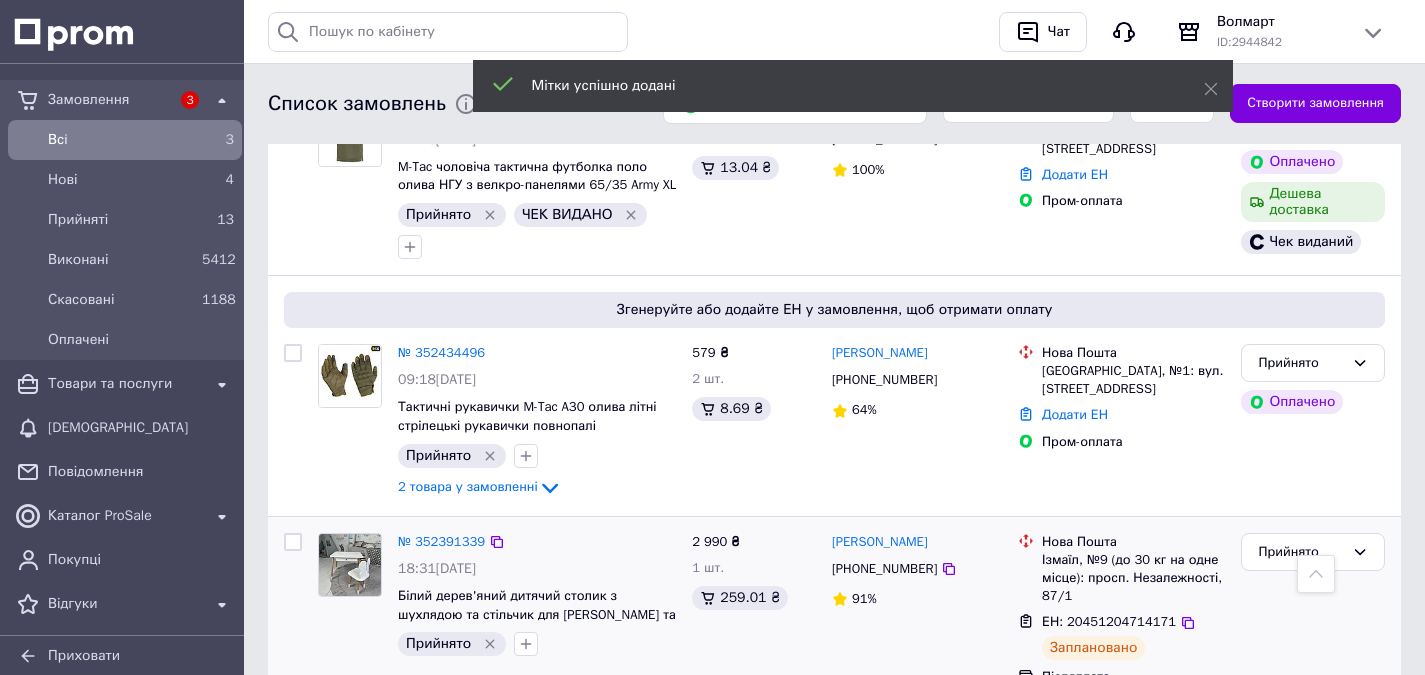 scroll, scrollTop: 800, scrollLeft: 0, axis: vertical 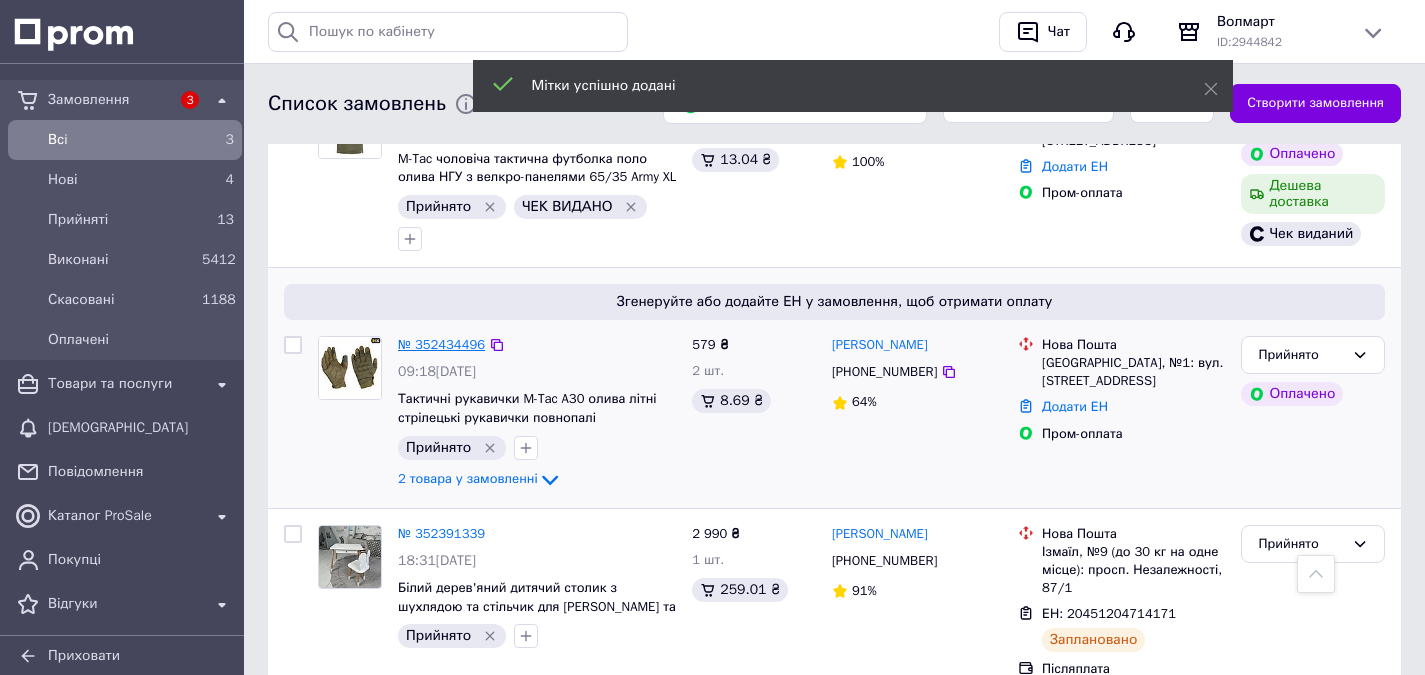 click on "№ 352434496" at bounding box center [441, 344] 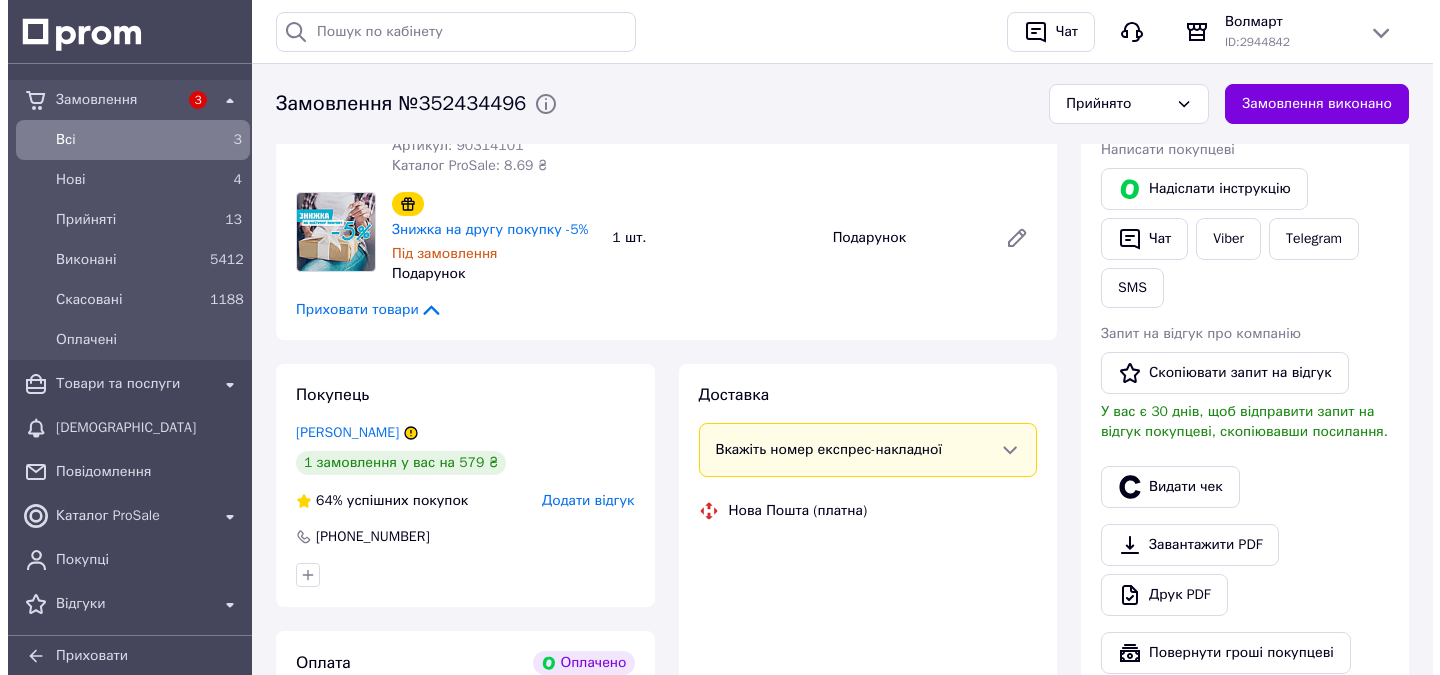 scroll, scrollTop: 1100, scrollLeft: 0, axis: vertical 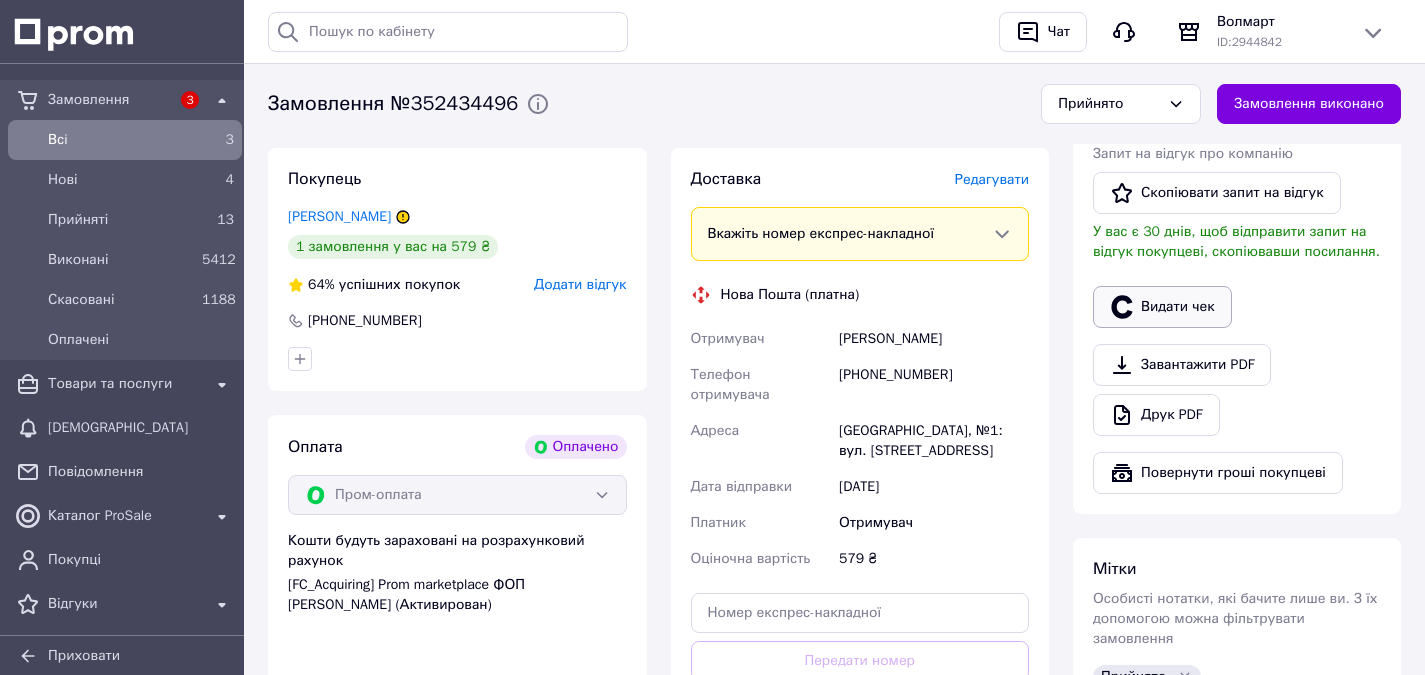 click on "Видати чек" at bounding box center (1162, 307) 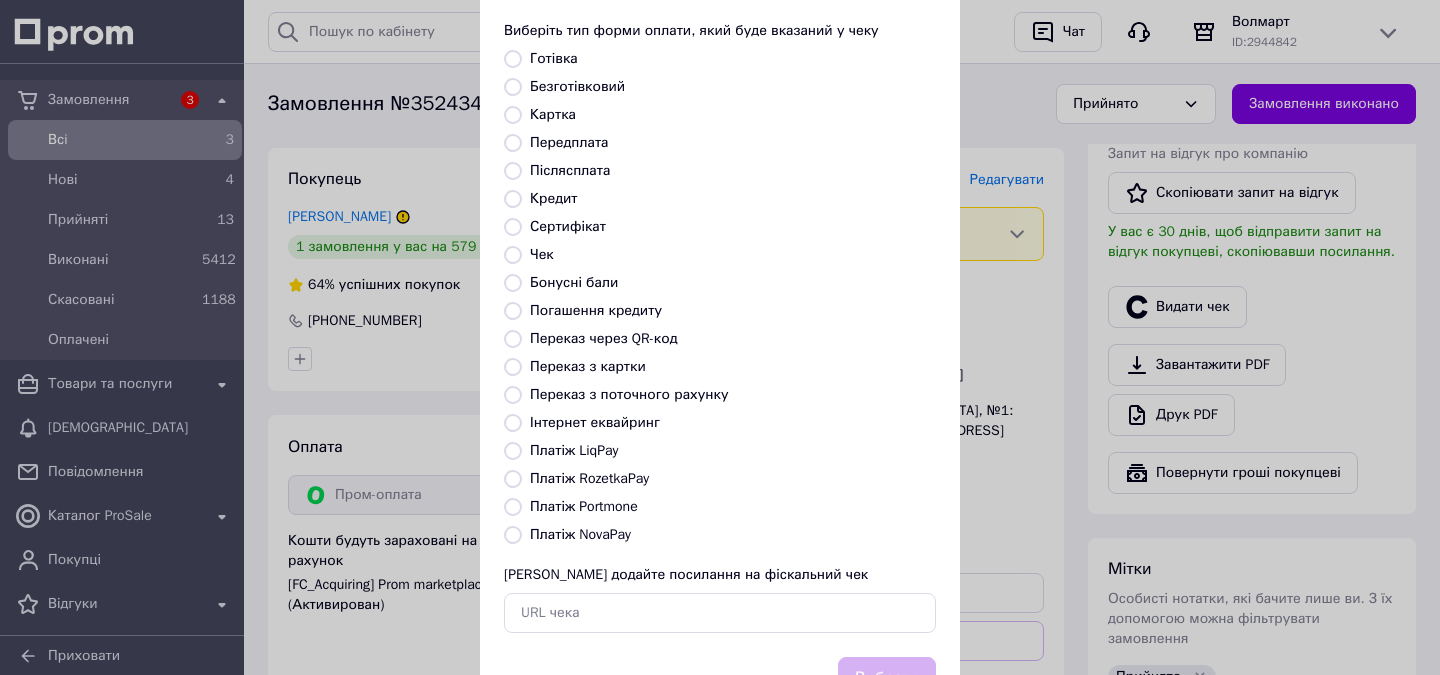 click on "Платіж RozetkaPay" at bounding box center [513, 479] 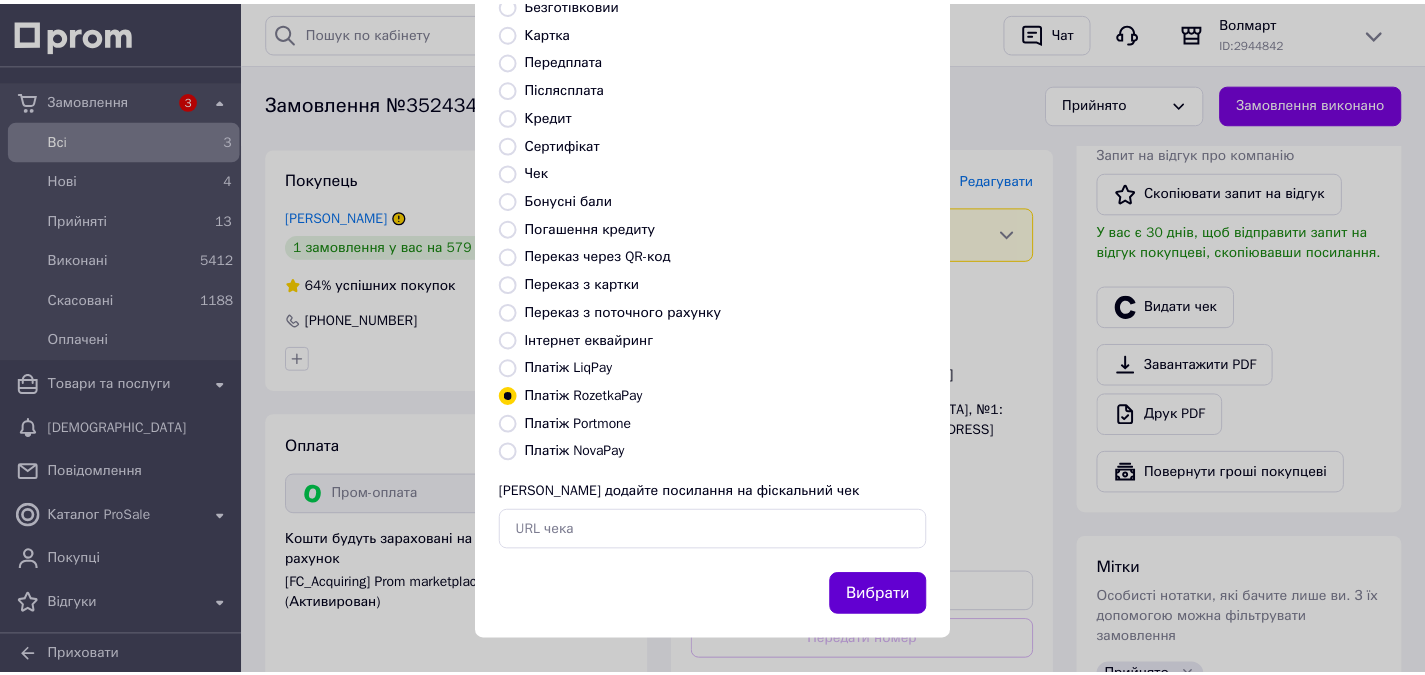 scroll, scrollTop: 184, scrollLeft: 0, axis: vertical 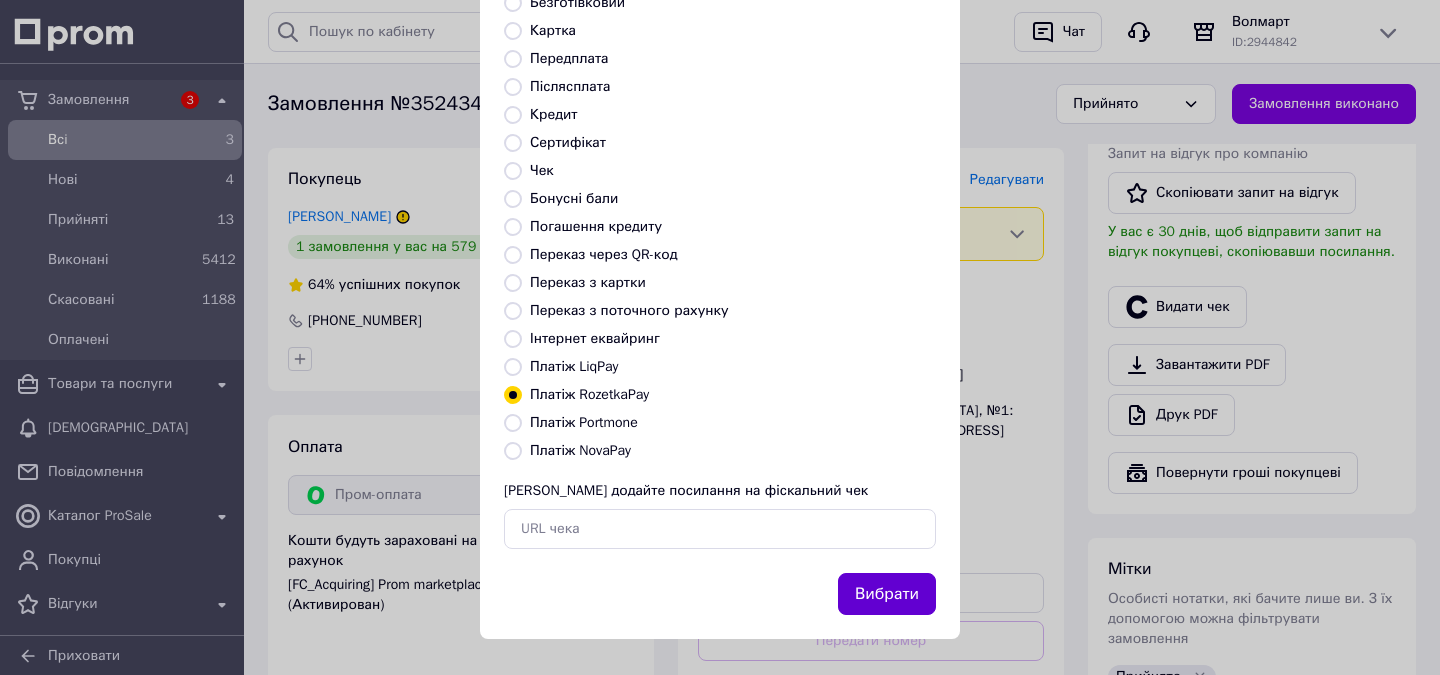 click on "Вибрати" at bounding box center [887, 594] 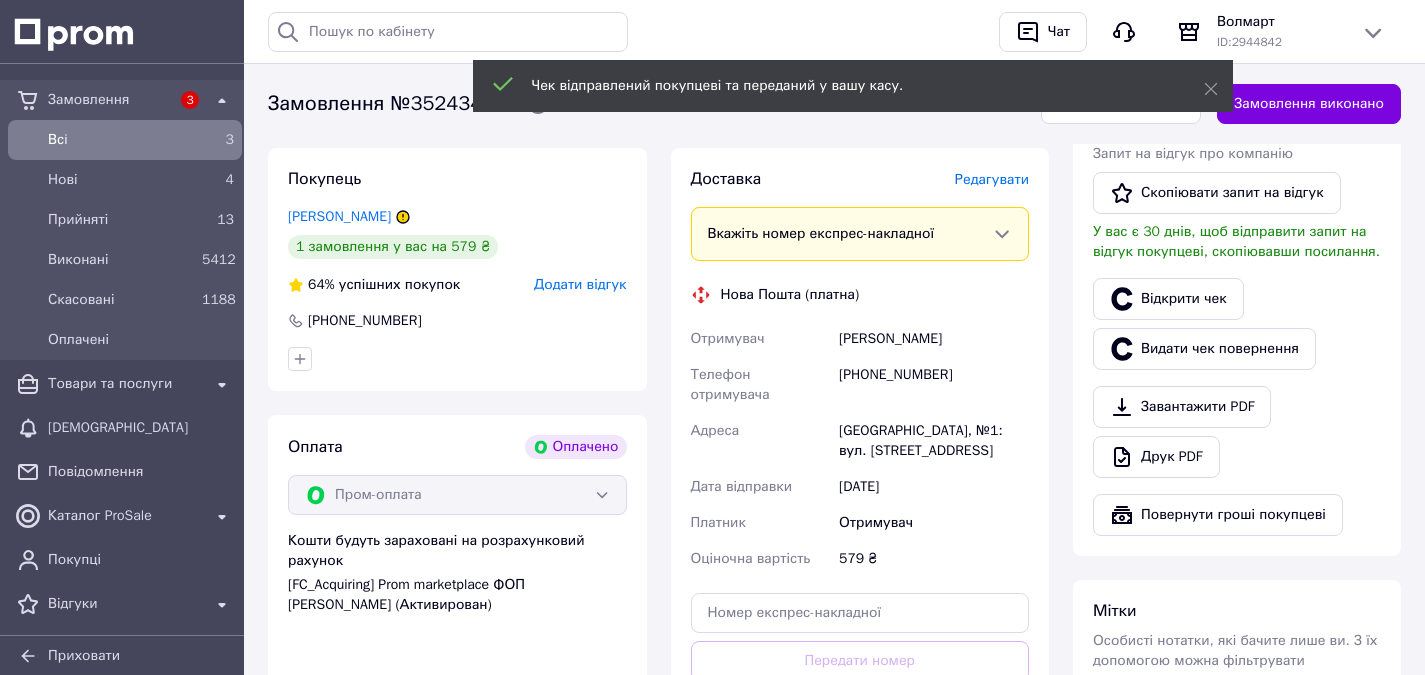 click on "Всi" at bounding box center (121, 140) 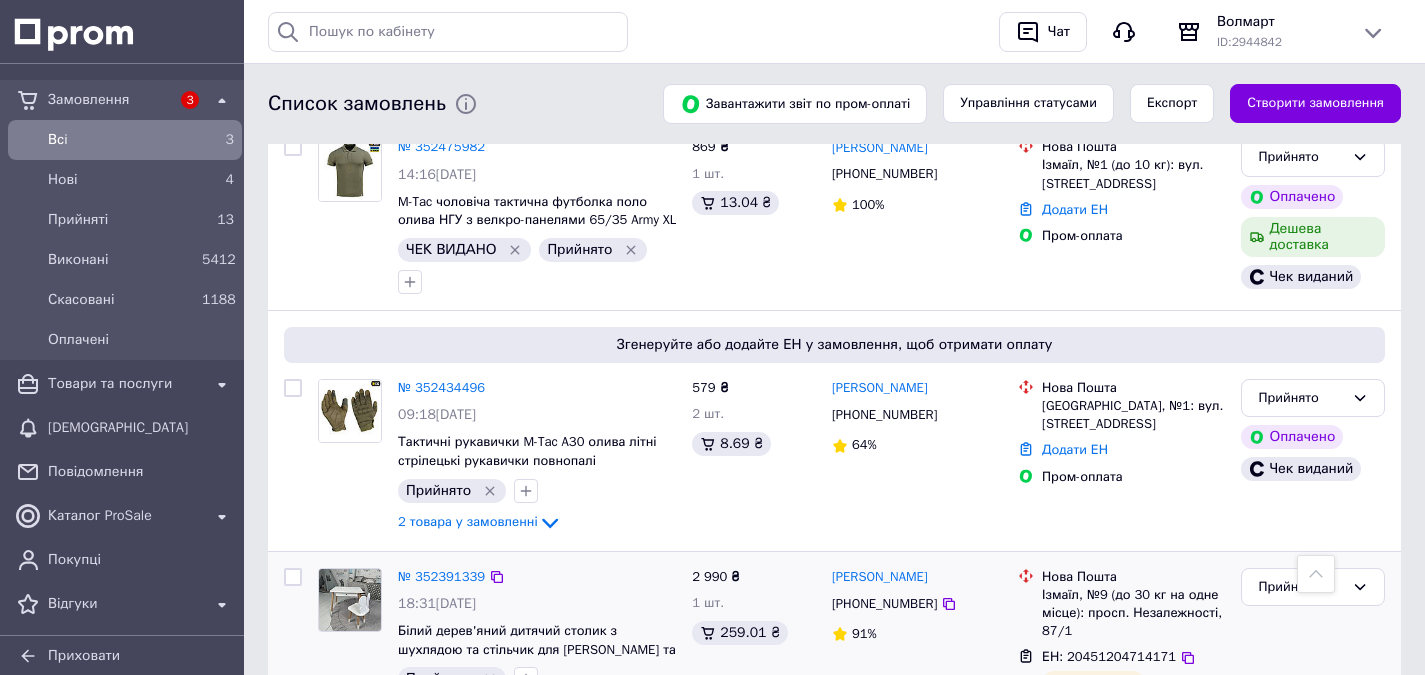 scroll, scrollTop: 900, scrollLeft: 0, axis: vertical 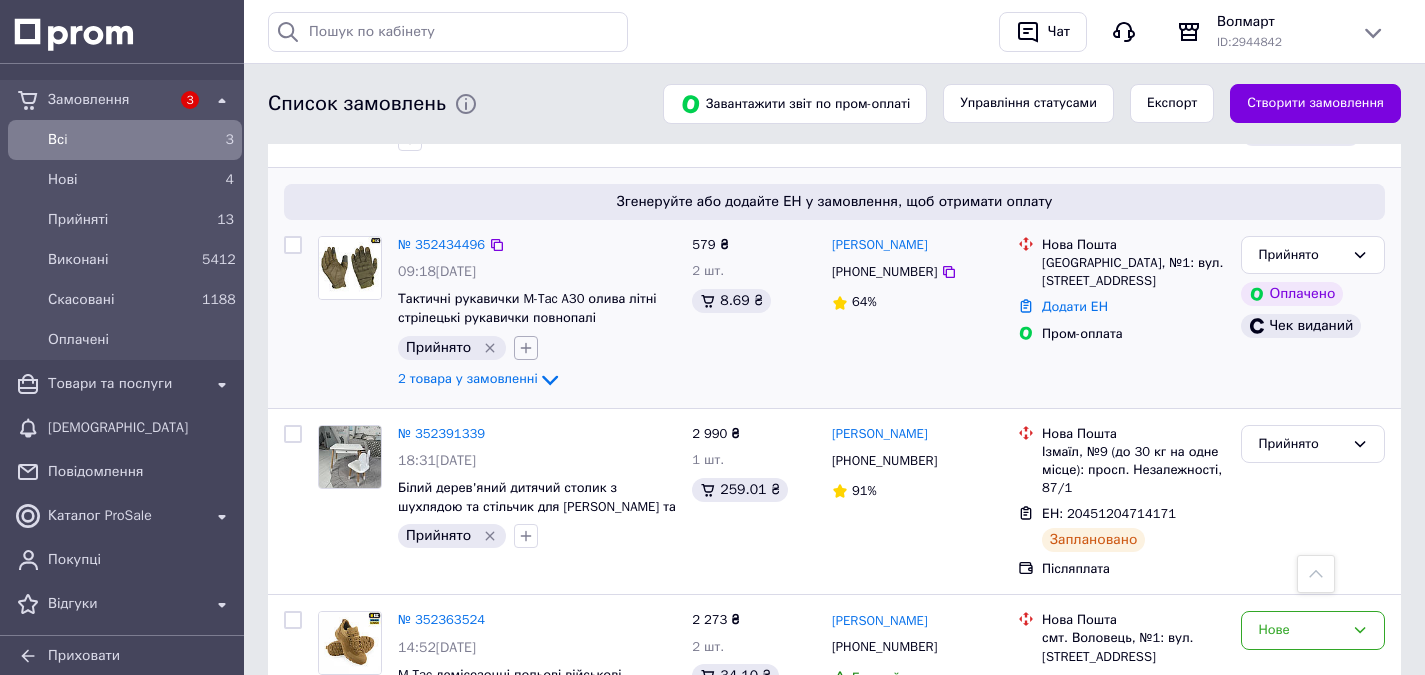 click 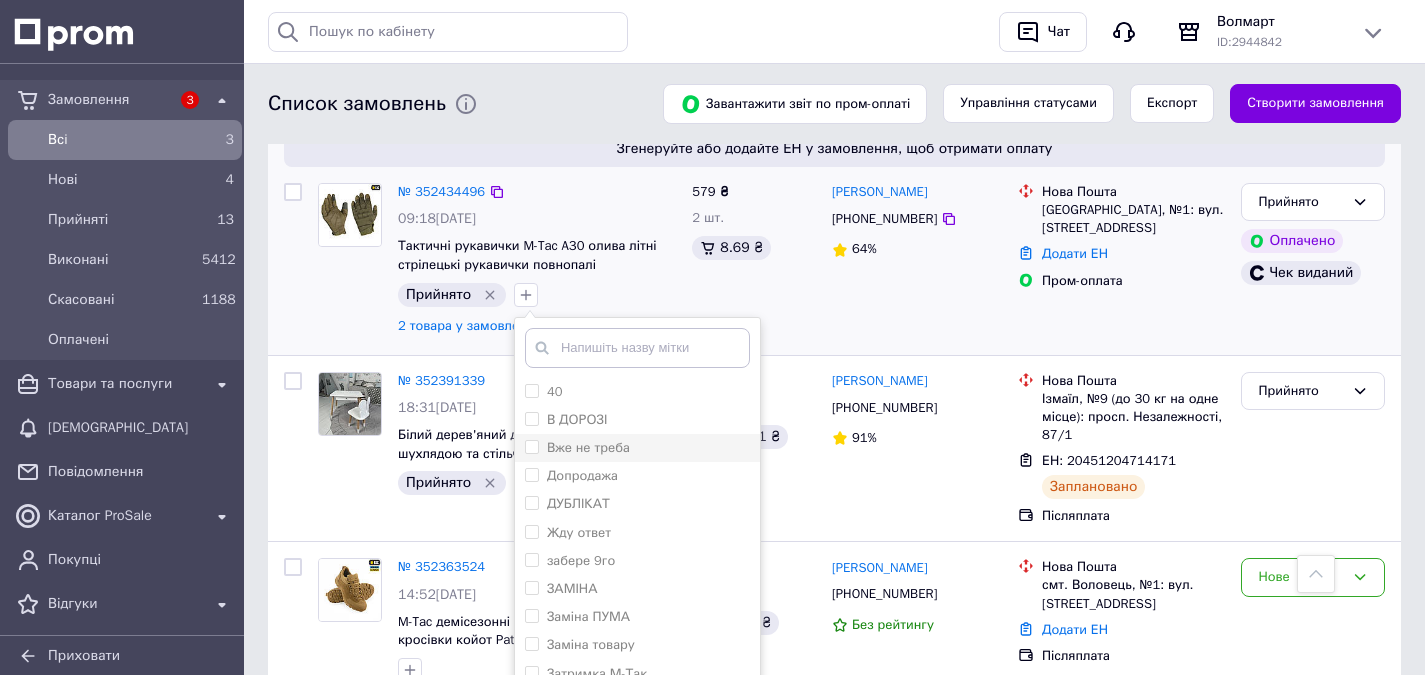 scroll, scrollTop: 1000, scrollLeft: 0, axis: vertical 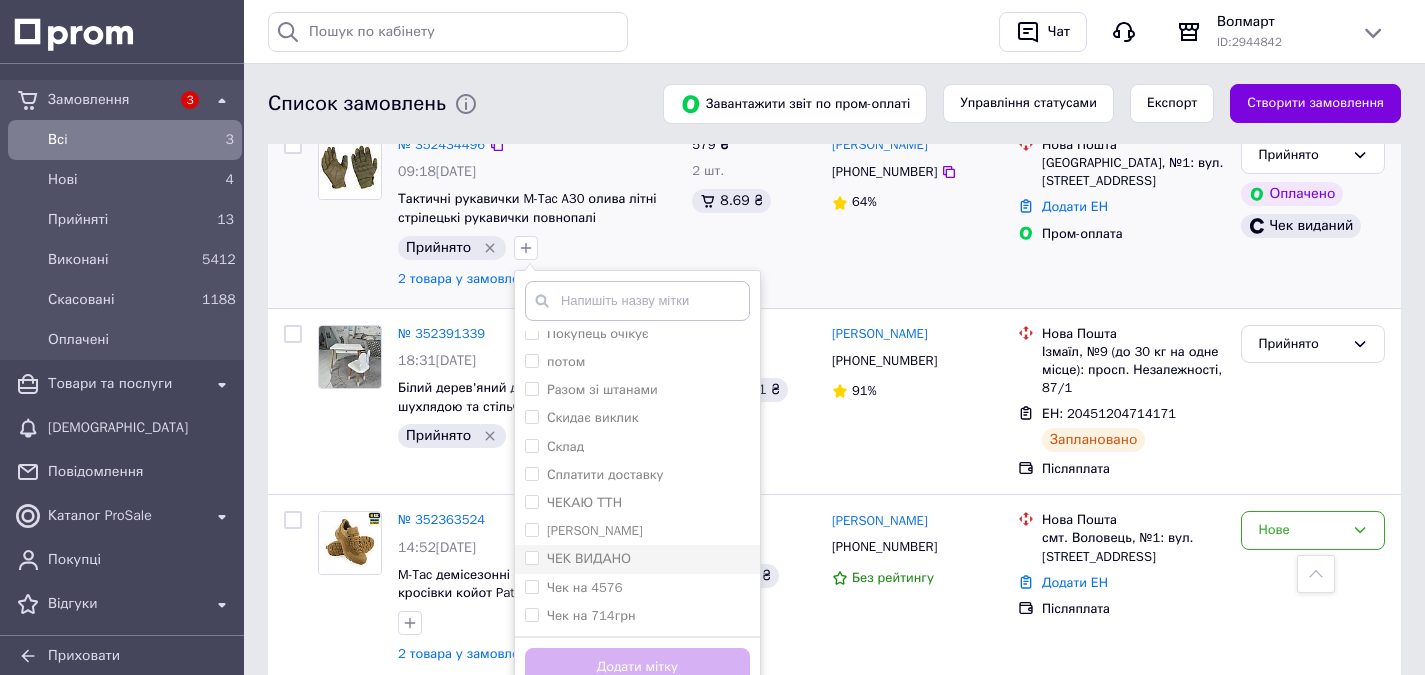 click on "ЧЕК ВИДАНО" at bounding box center [531, 557] 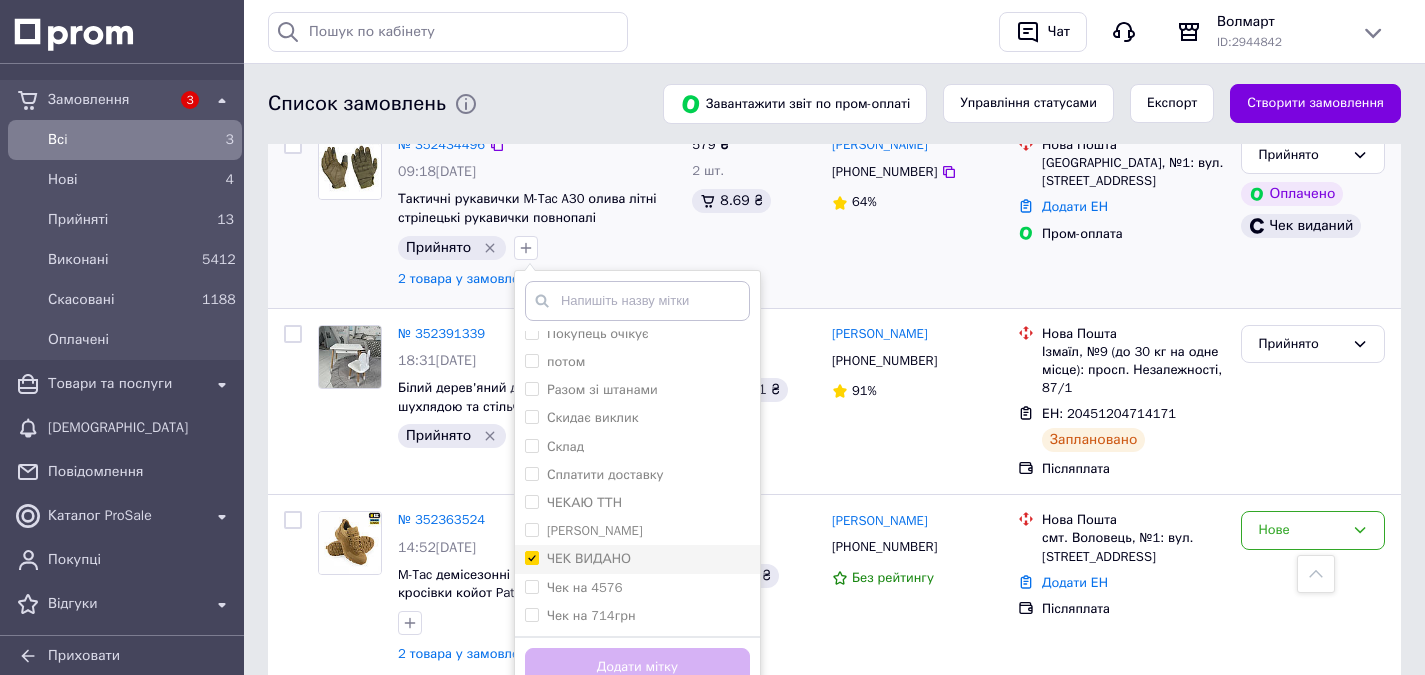 checkbox on "true" 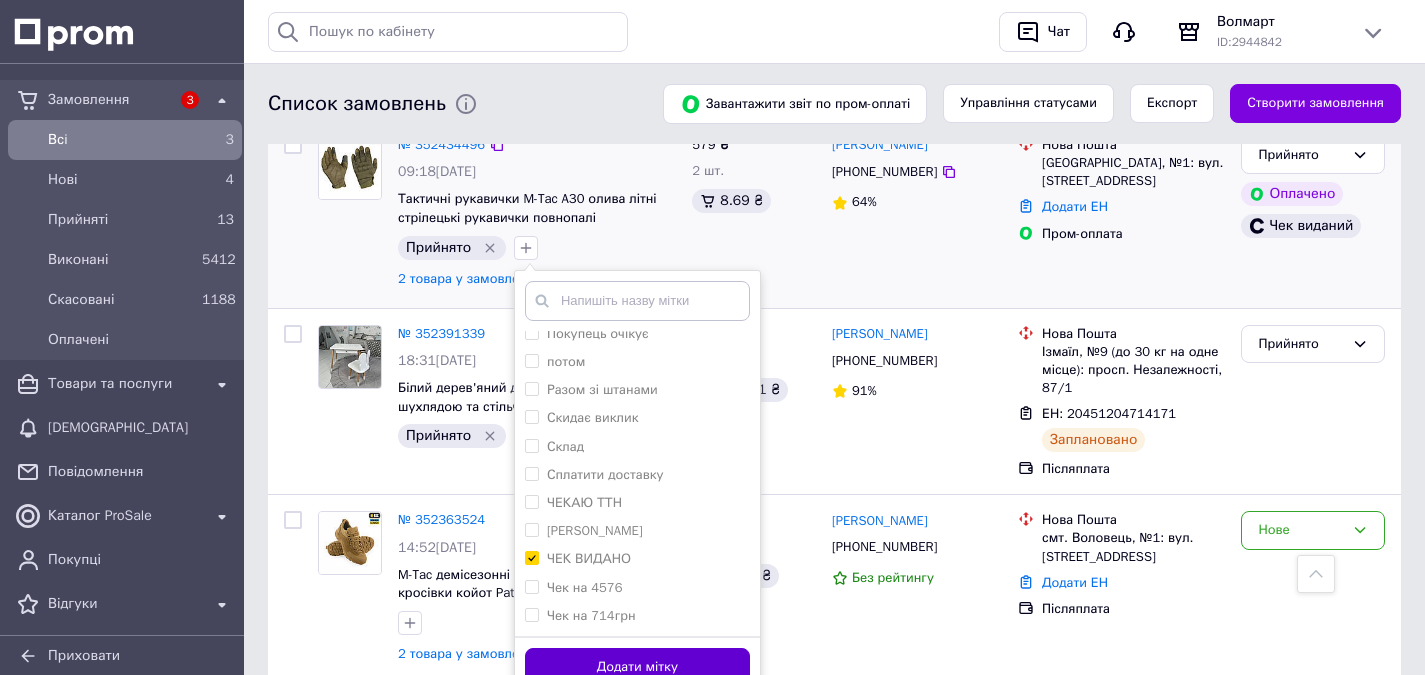 click on "Додати мітку" at bounding box center (637, 667) 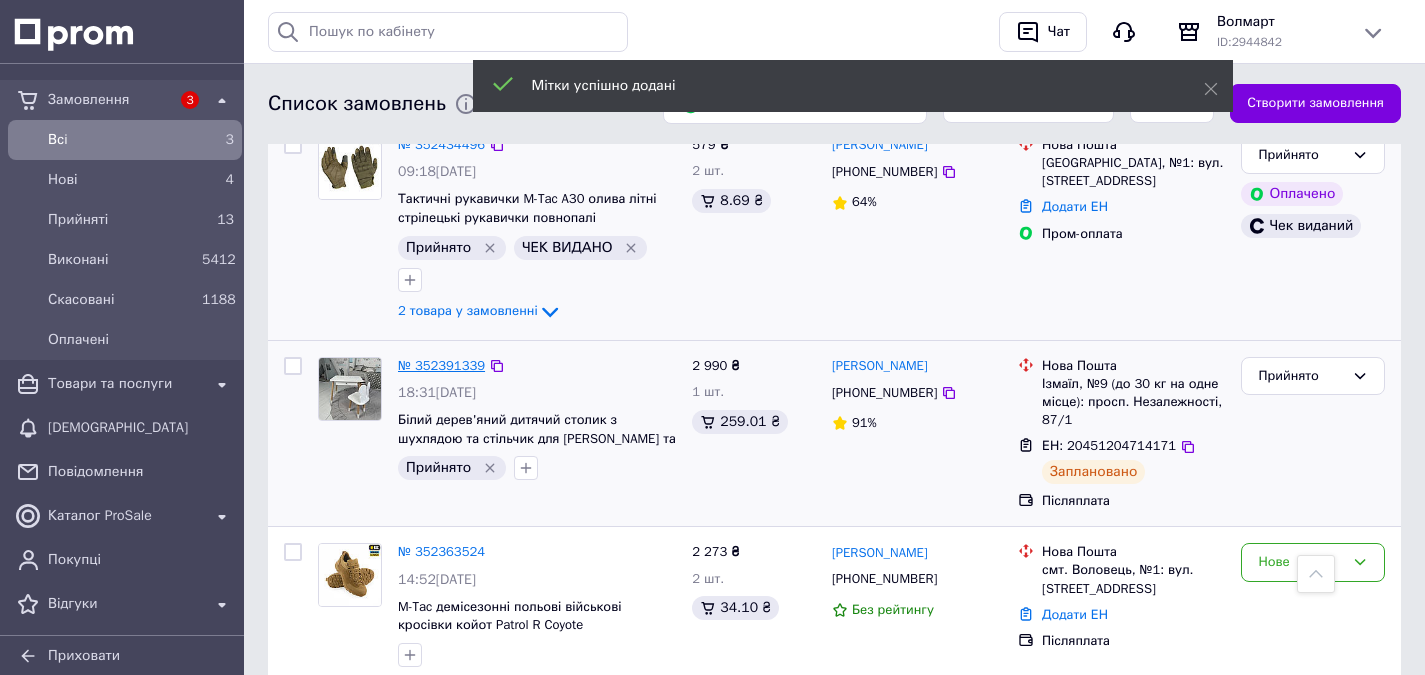 click on "№ 352391339" at bounding box center (441, 365) 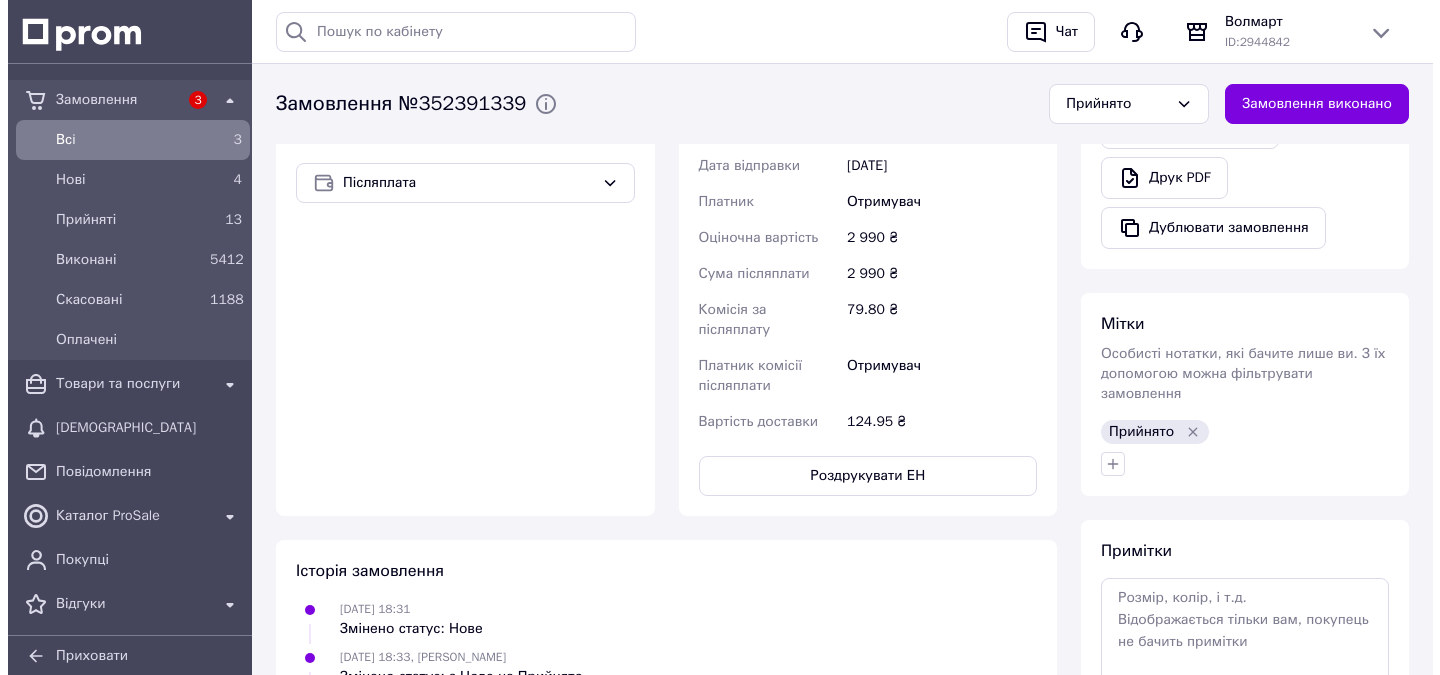 scroll, scrollTop: 500, scrollLeft: 0, axis: vertical 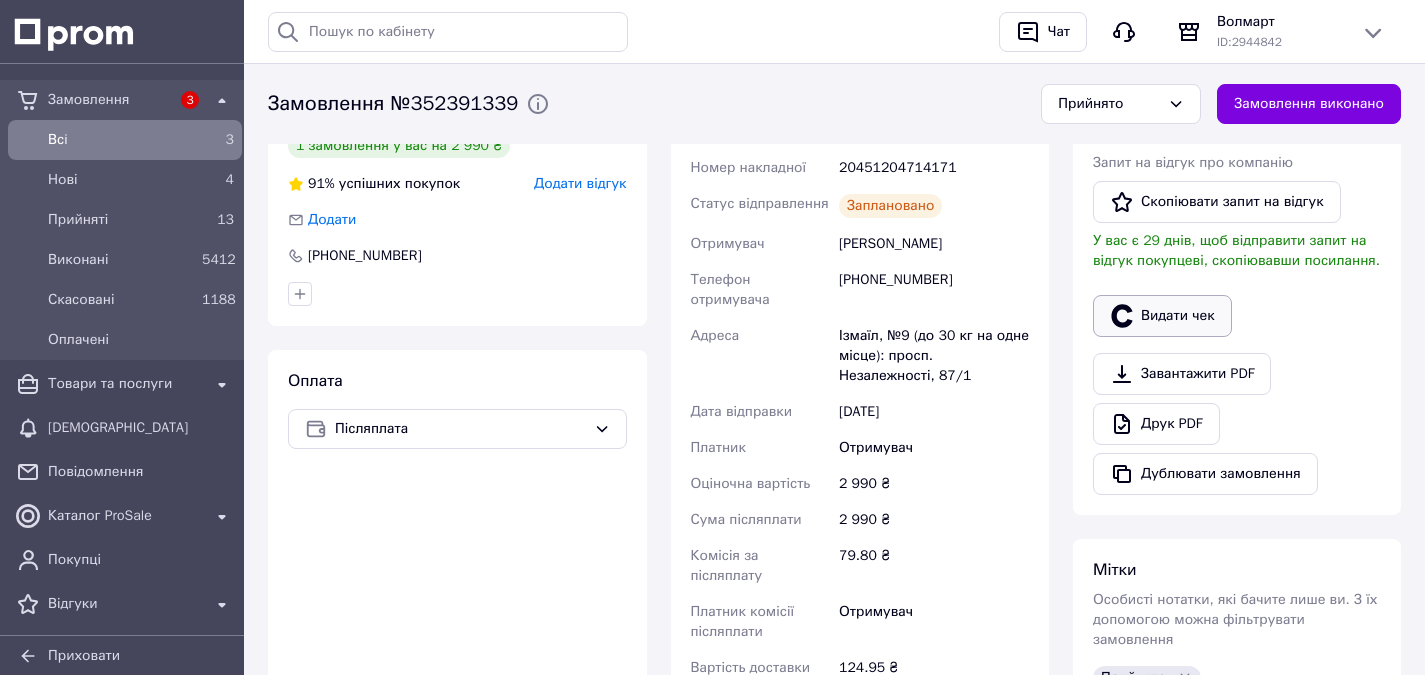 click on "Видати чек" at bounding box center (1162, 316) 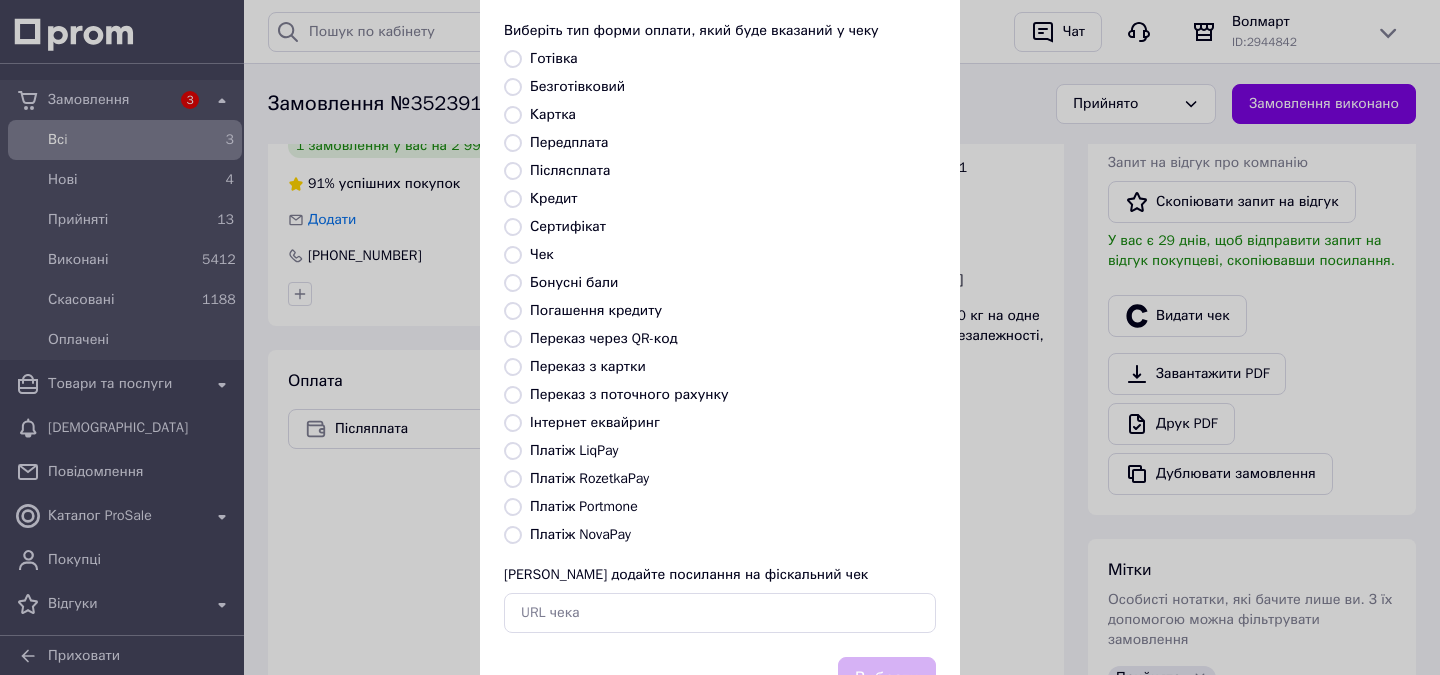 click on "Платіж NovaPay" at bounding box center [513, 535] 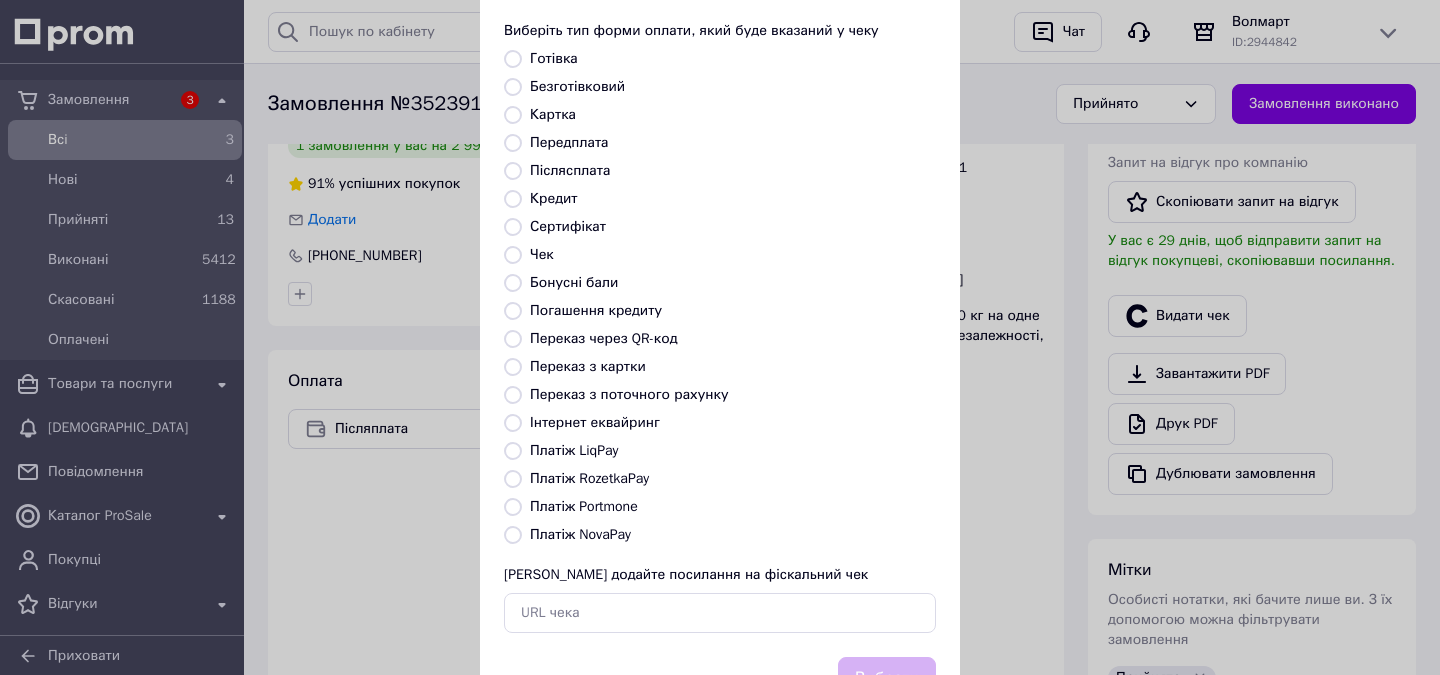 radio on "true" 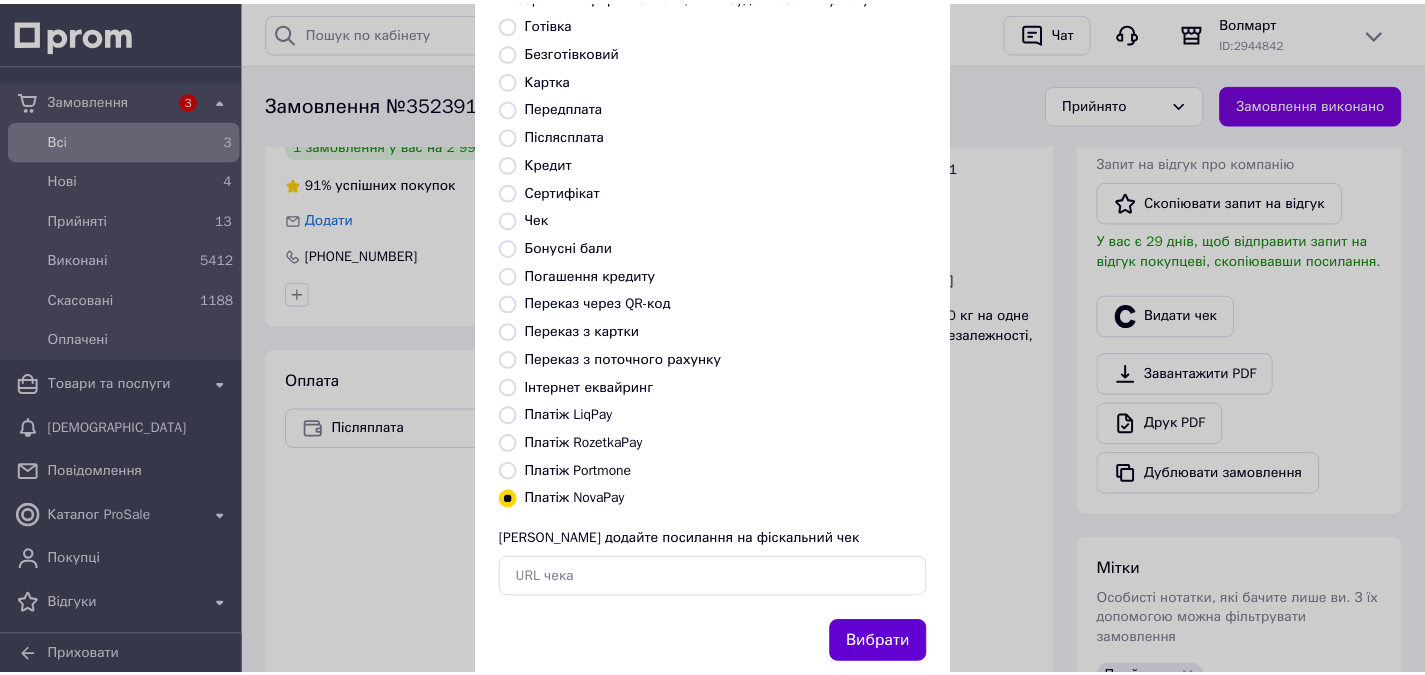 scroll, scrollTop: 184, scrollLeft: 0, axis: vertical 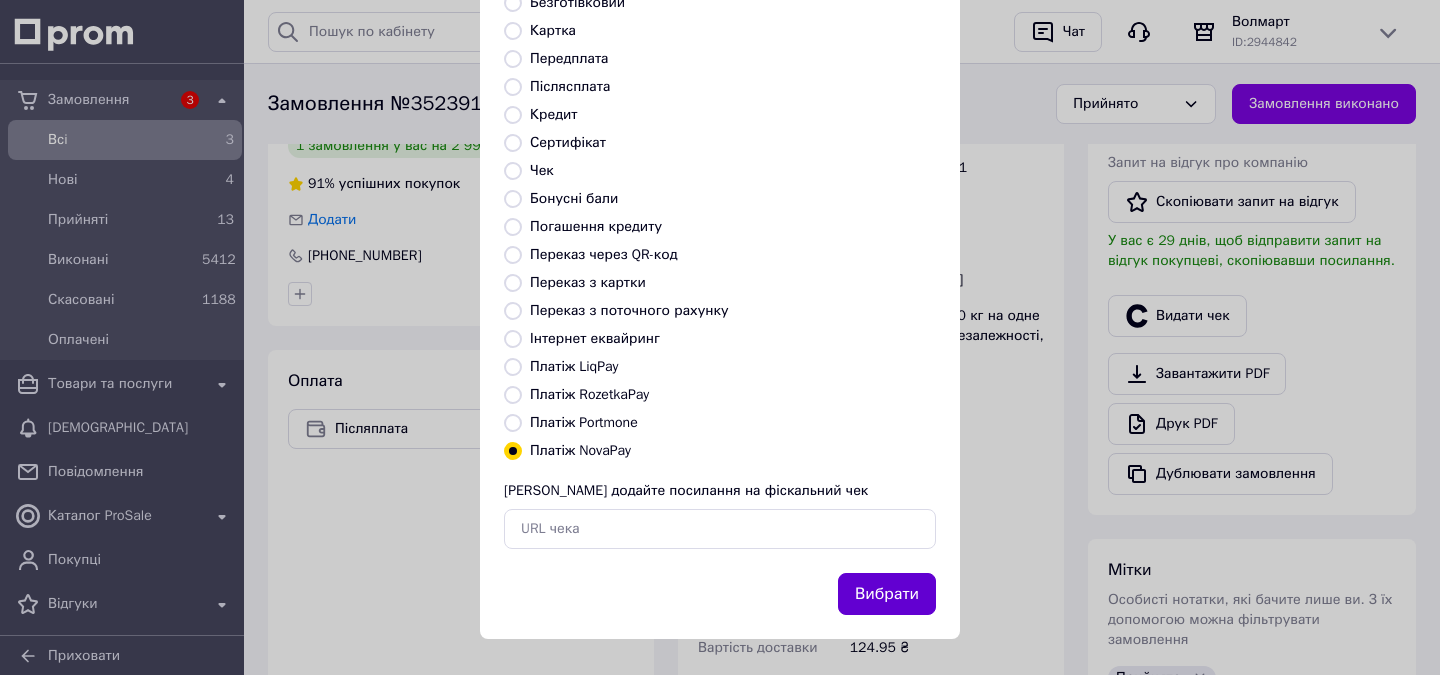 click on "Вибрати" at bounding box center [887, 594] 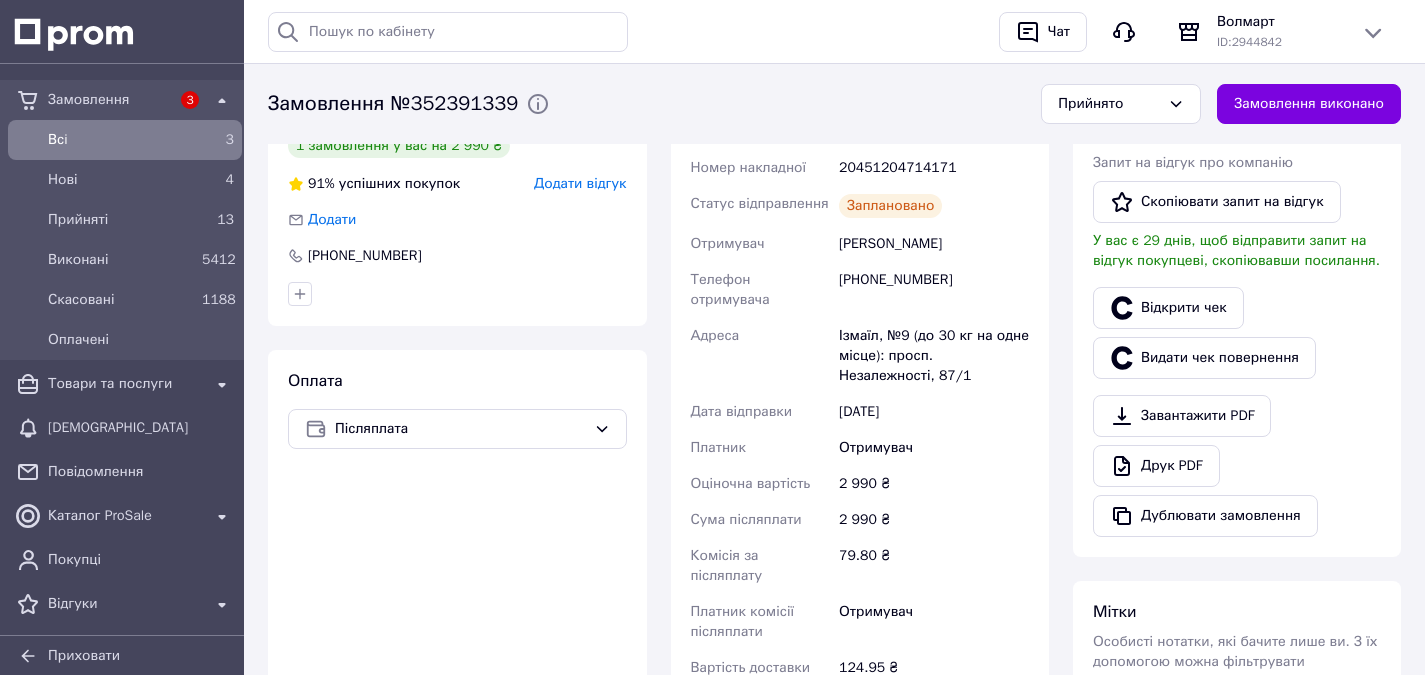 click on "Всi" at bounding box center [121, 140] 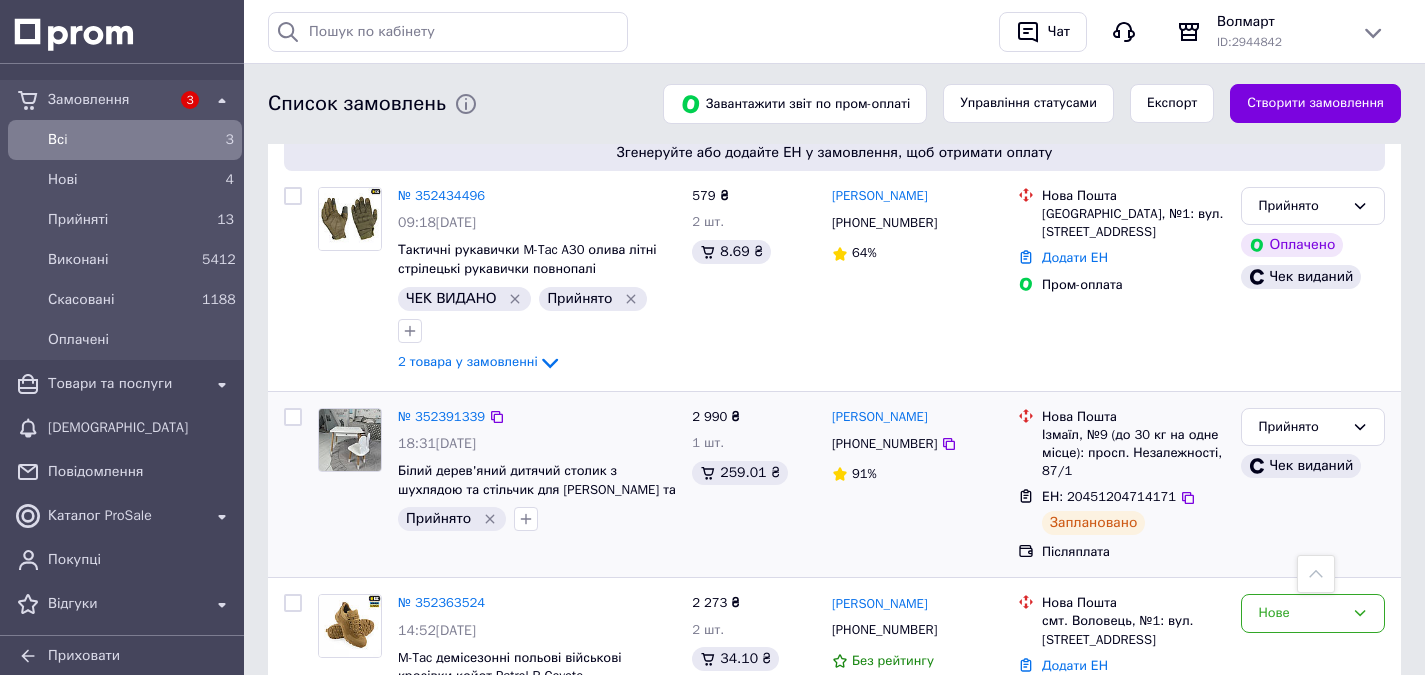 scroll, scrollTop: 1000, scrollLeft: 0, axis: vertical 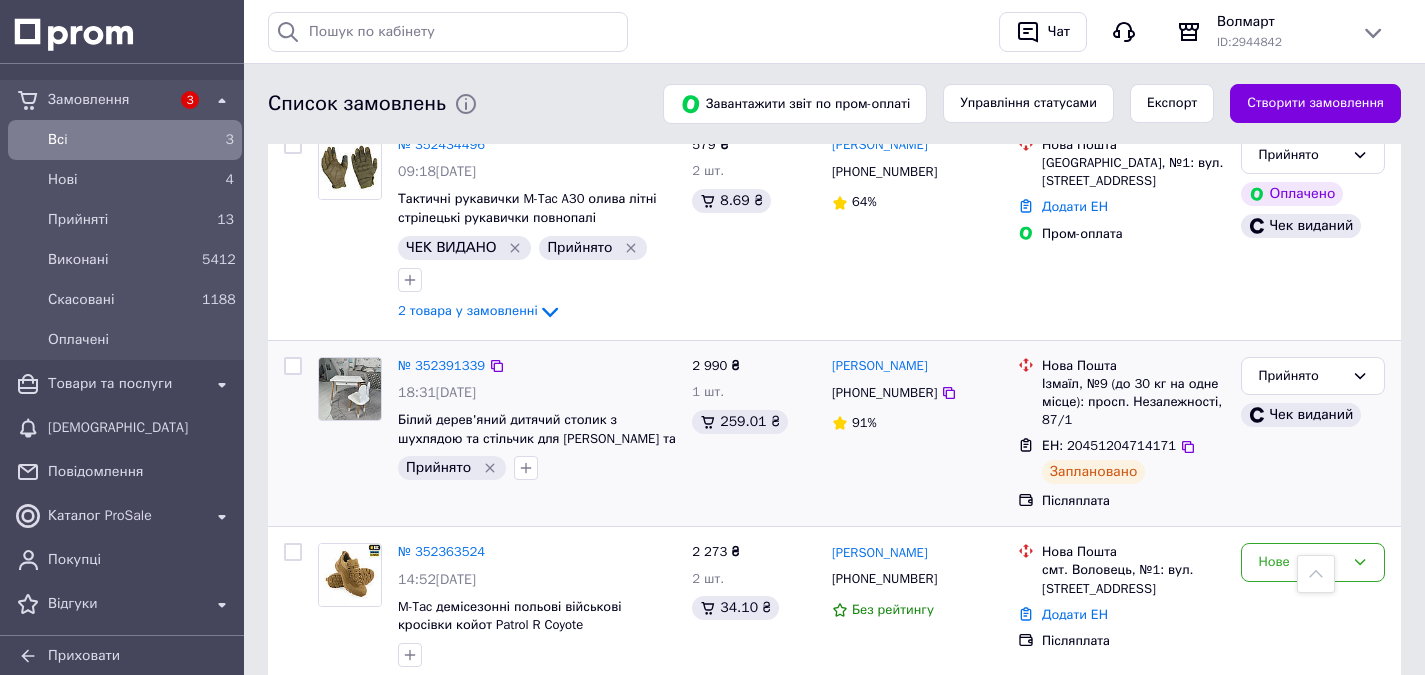 drag, startPoint x: 521, startPoint y: 400, endPoint x: 537, endPoint y: 396, distance: 16.492422 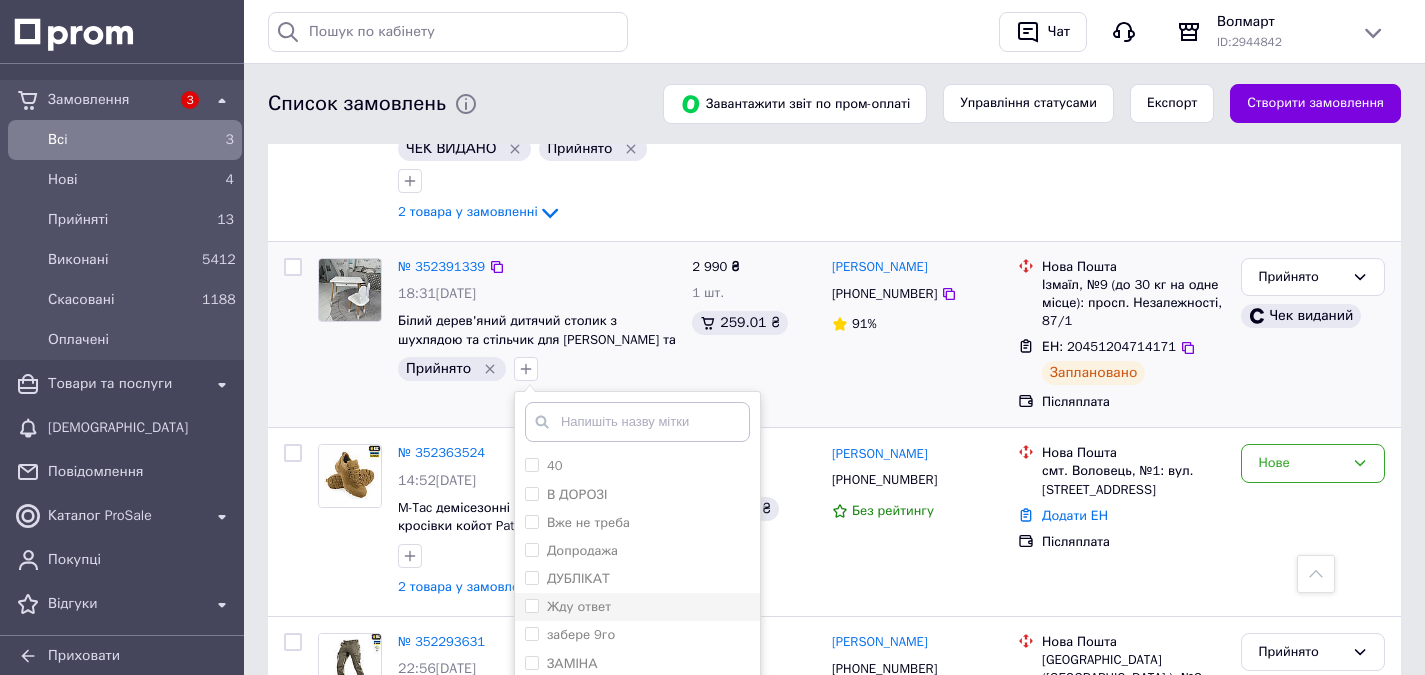 scroll, scrollTop: 1100, scrollLeft: 0, axis: vertical 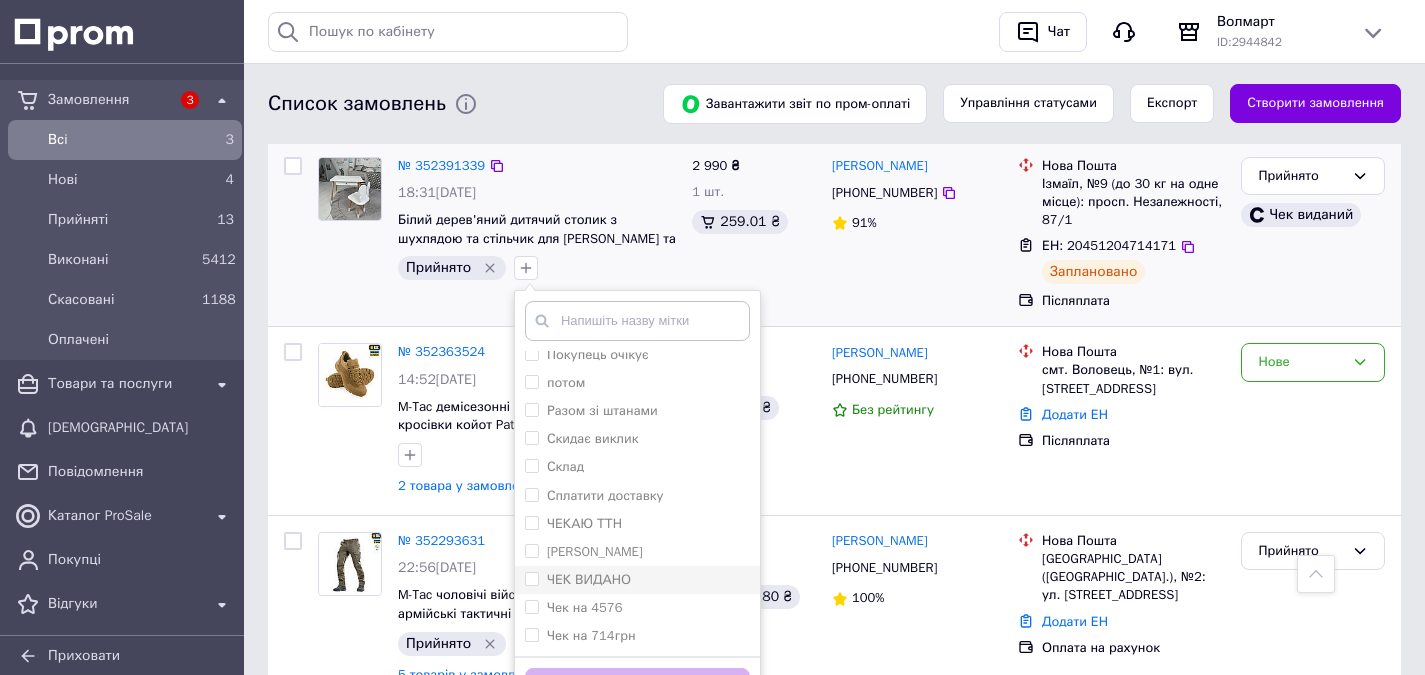 click on "ЧЕК ВИДАНО" at bounding box center (531, 578) 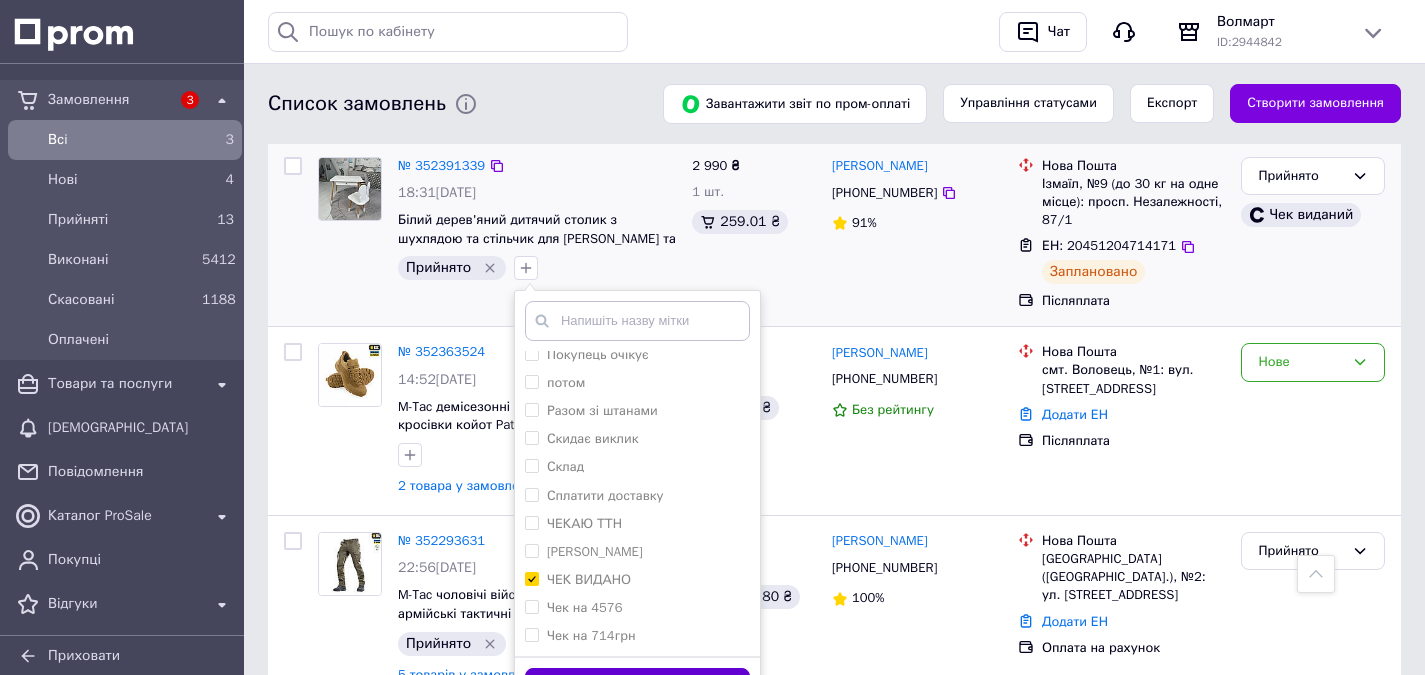 click on "Додати мітку" at bounding box center [637, 687] 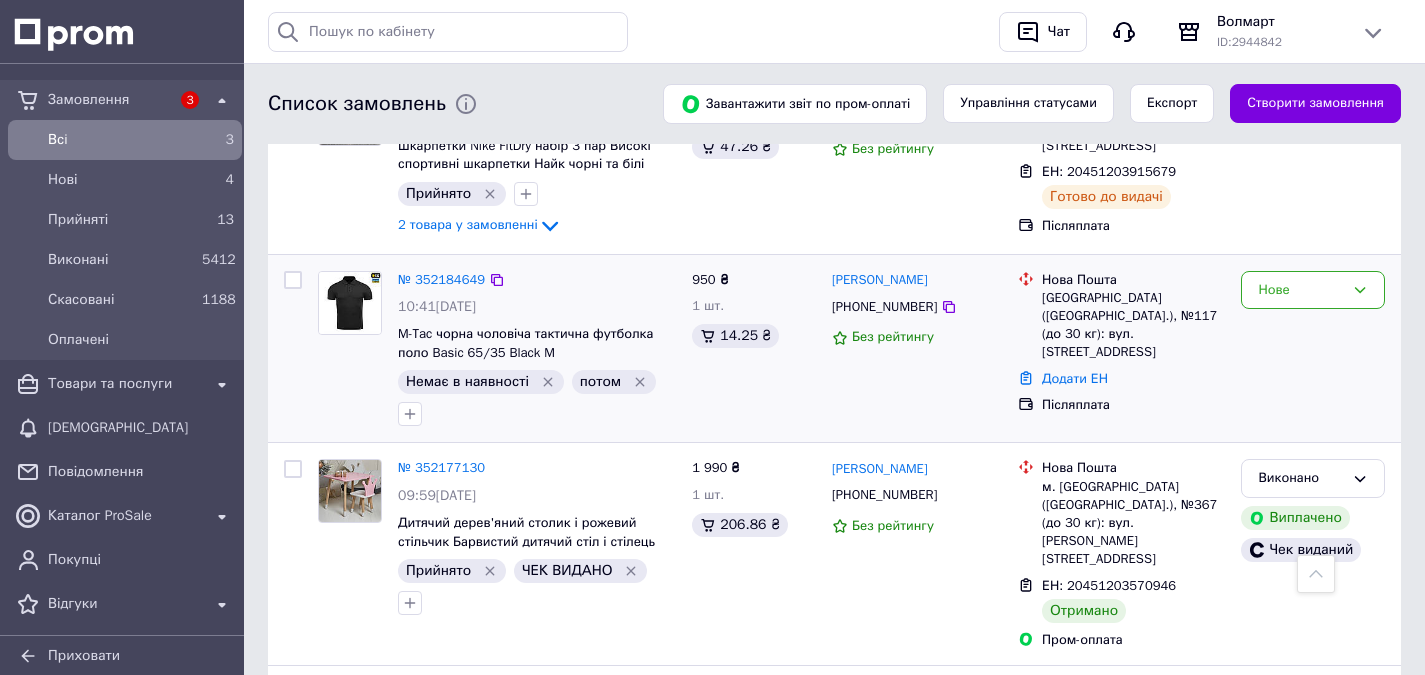 scroll, scrollTop: 3300, scrollLeft: 0, axis: vertical 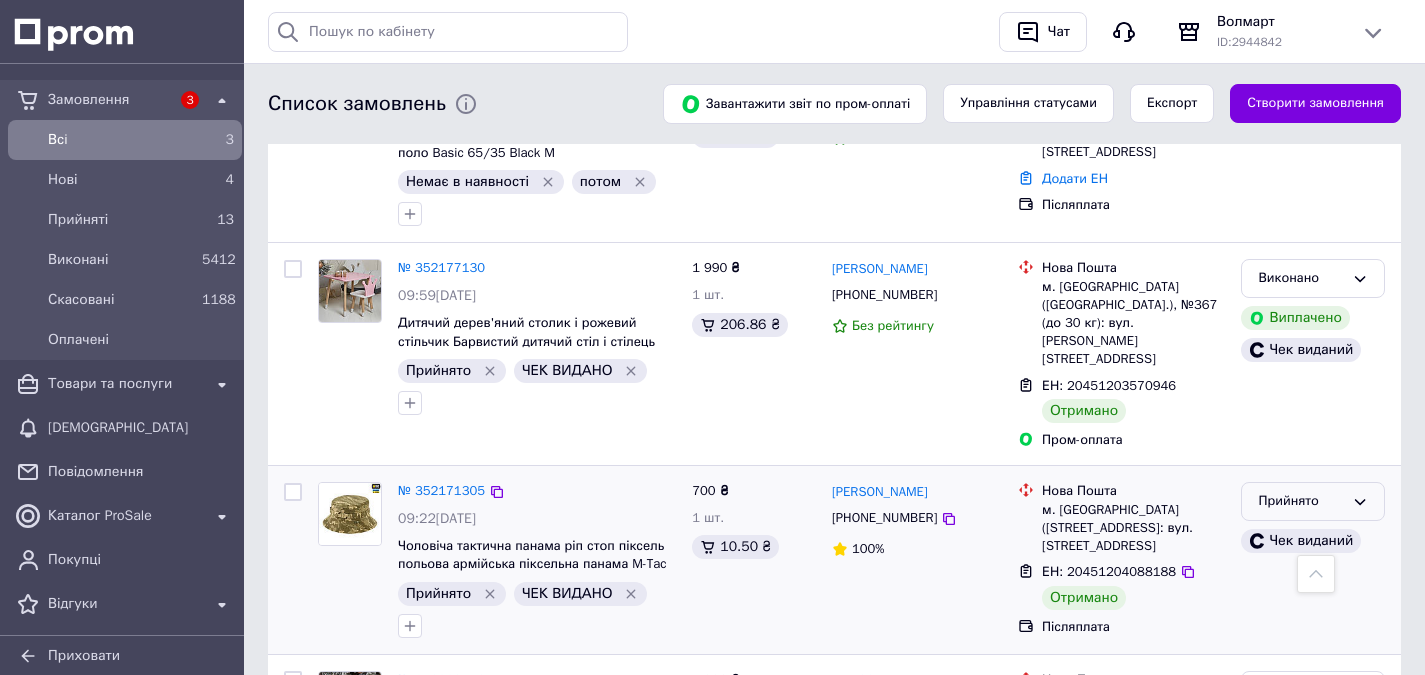 click on "Прийнято" at bounding box center (1313, 501) 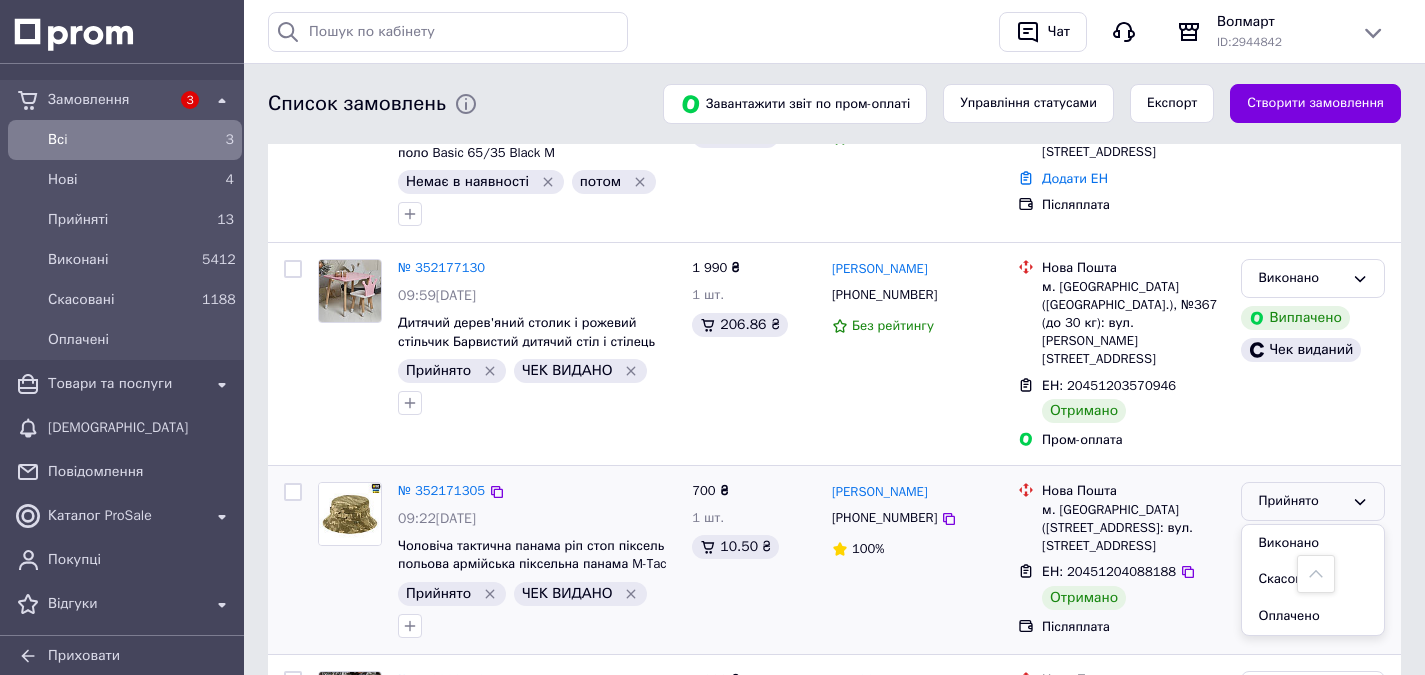 click on "Виконано" at bounding box center [1313, 543] 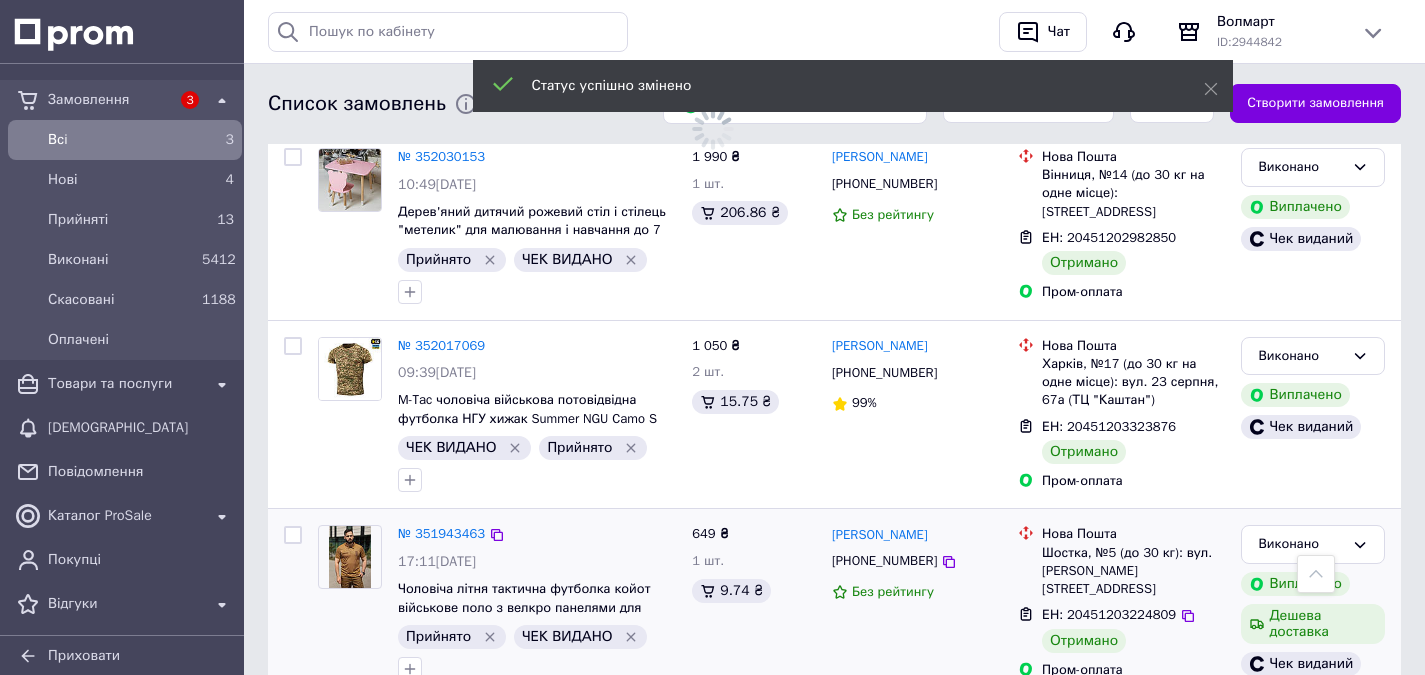 scroll, scrollTop: 3900, scrollLeft: 0, axis: vertical 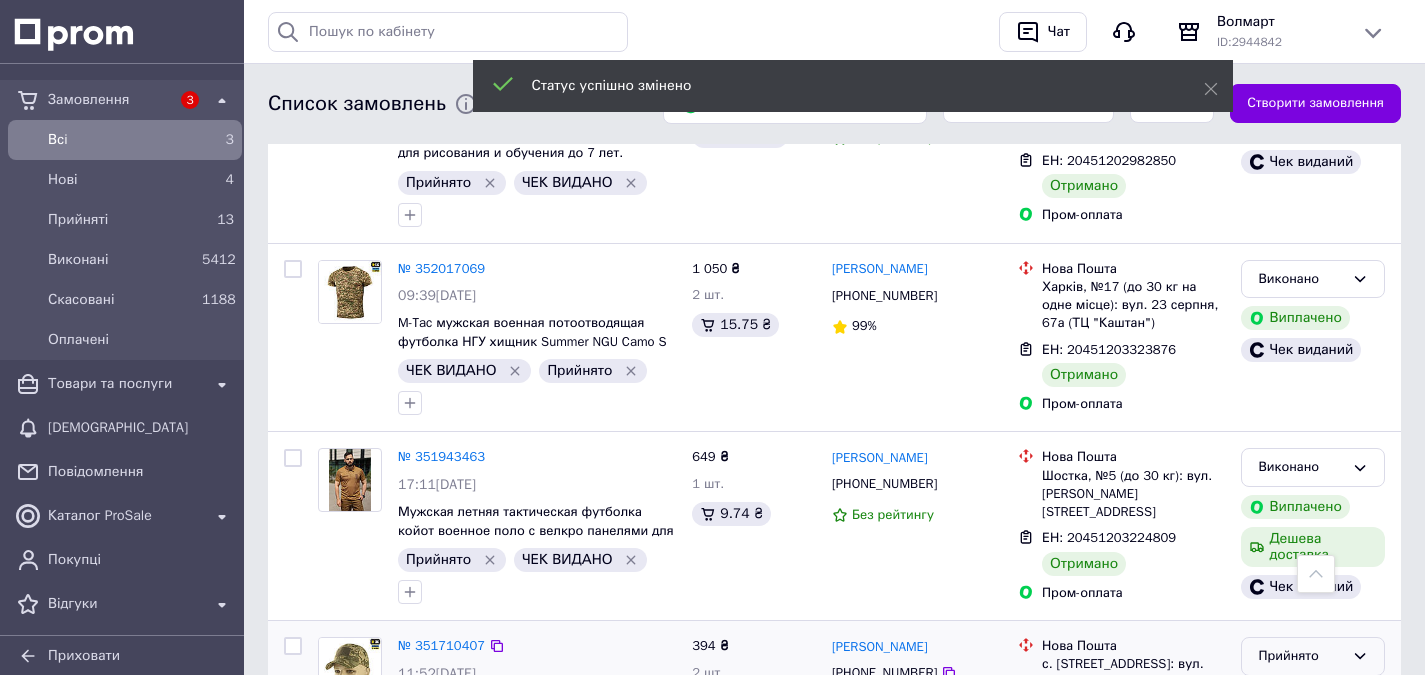 click on "Прийнято" at bounding box center [1301, 656] 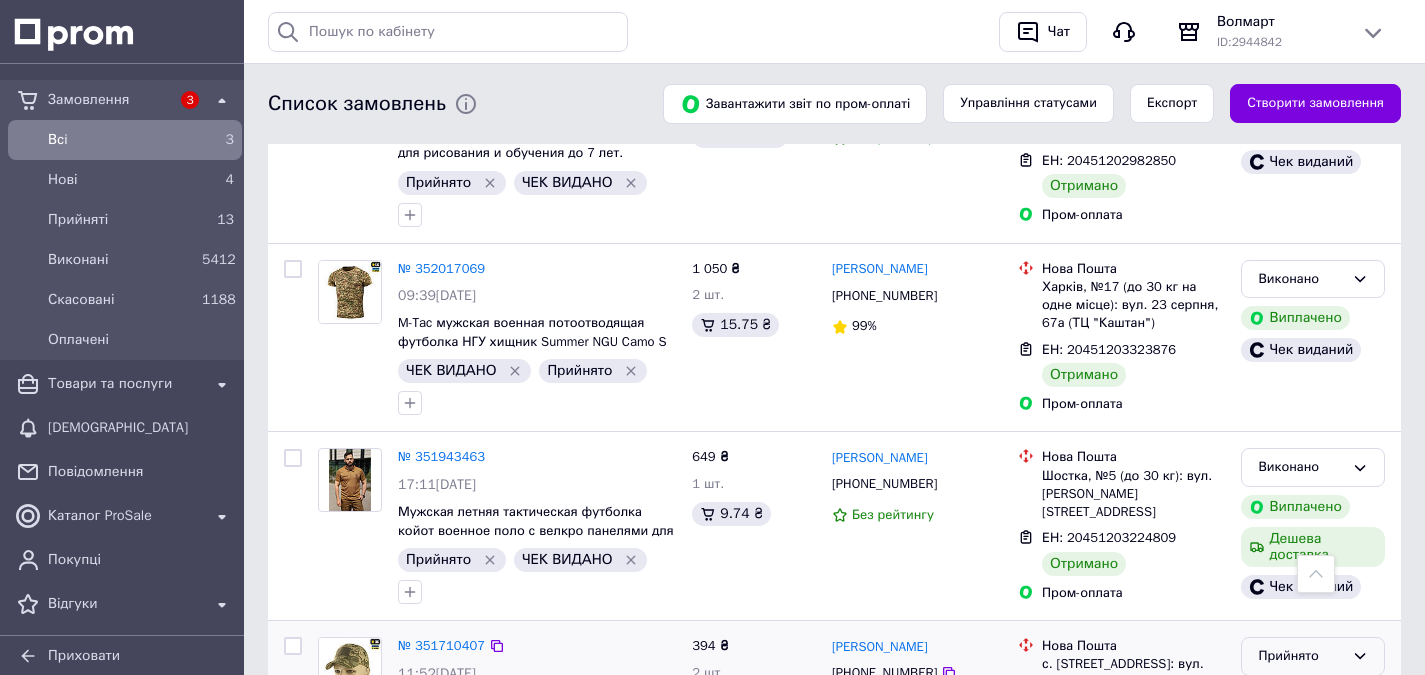 click on "Виконано" at bounding box center [1313, 698] 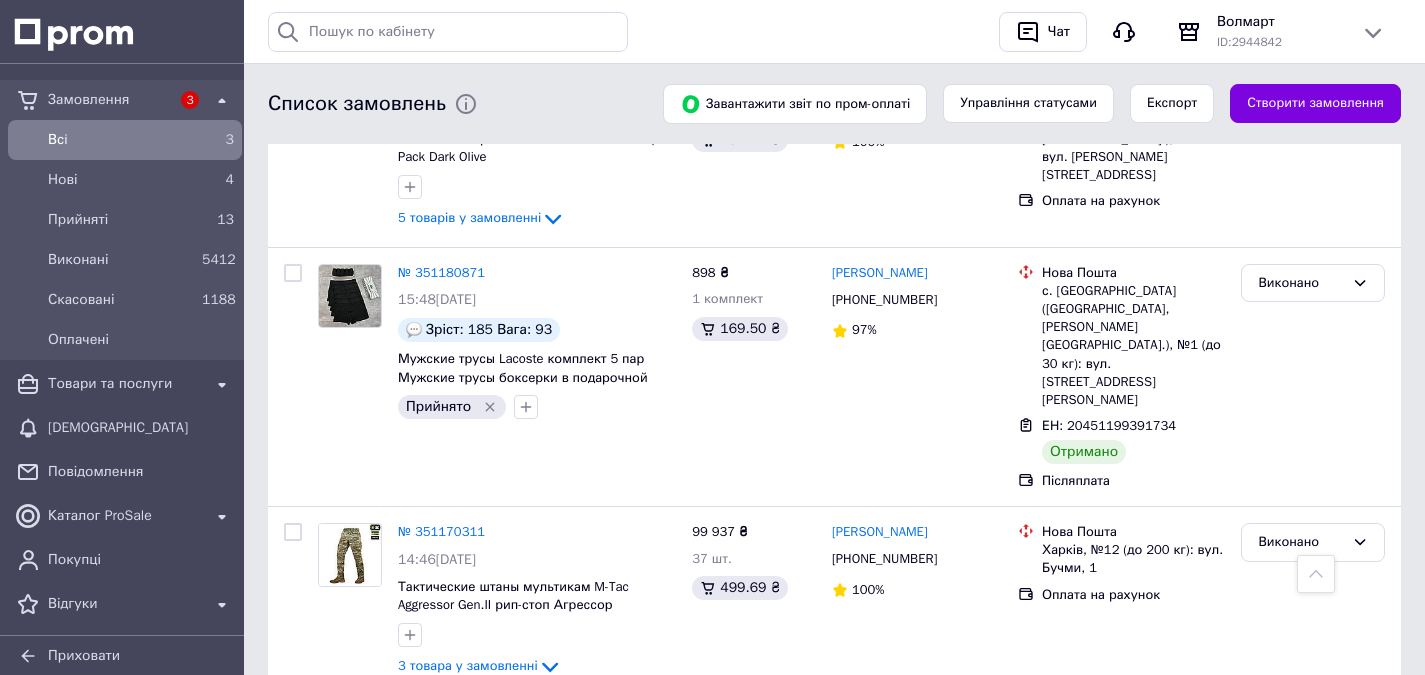 scroll, scrollTop: 8300, scrollLeft: 0, axis: vertical 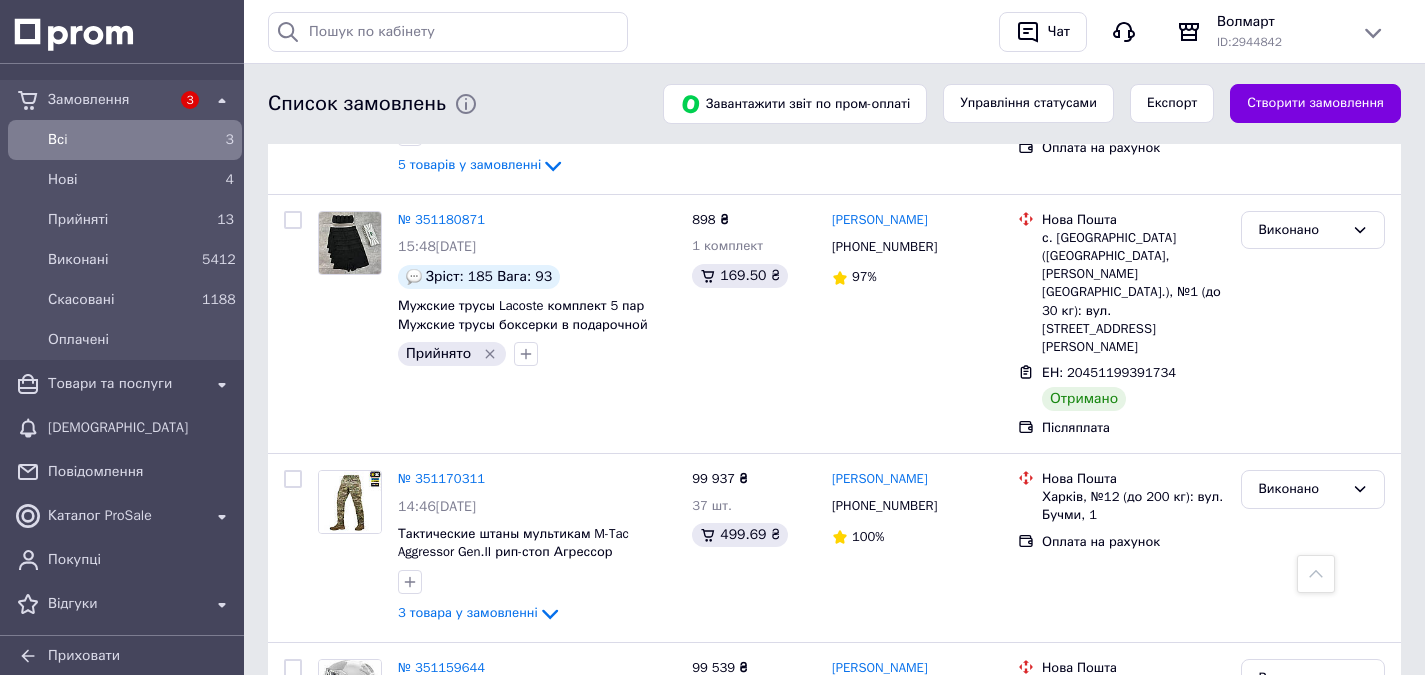 click on "Додати ЕН" at bounding box center (1075, 1025) 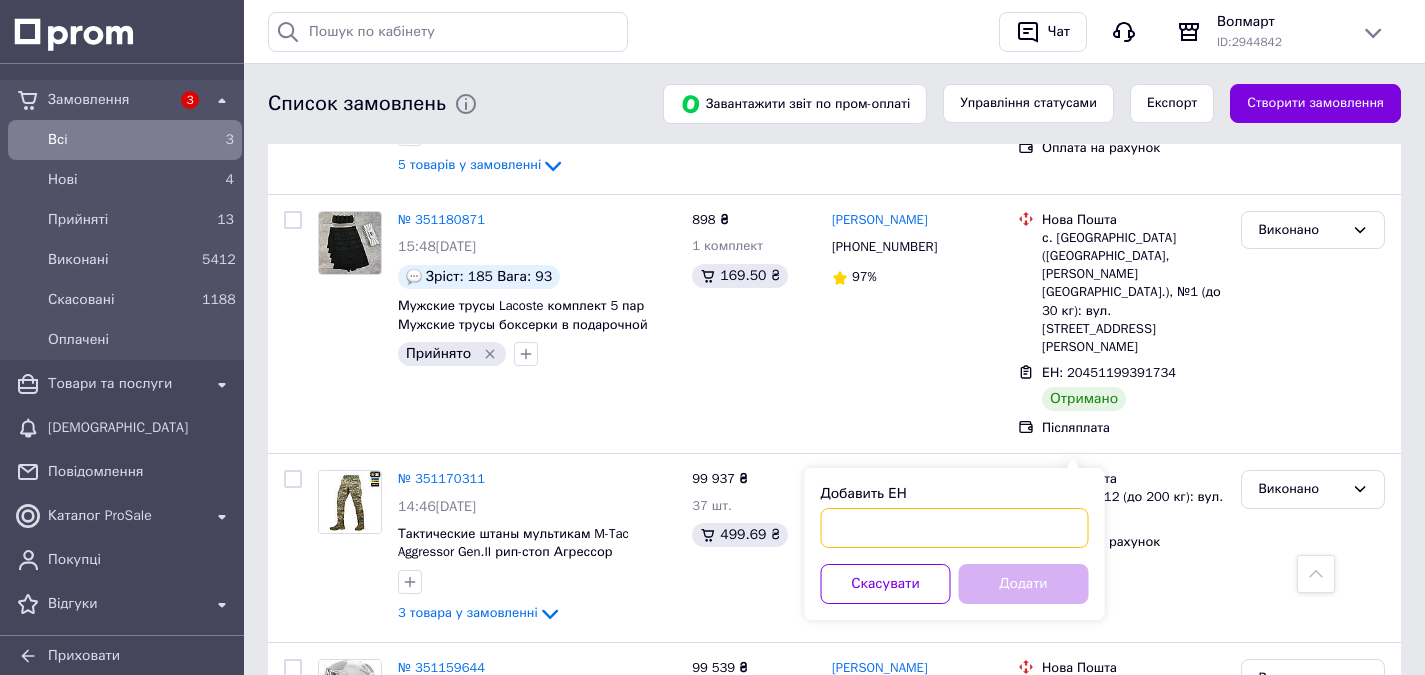 click on "Добавить ЕН" at bounding box center [955, 528] 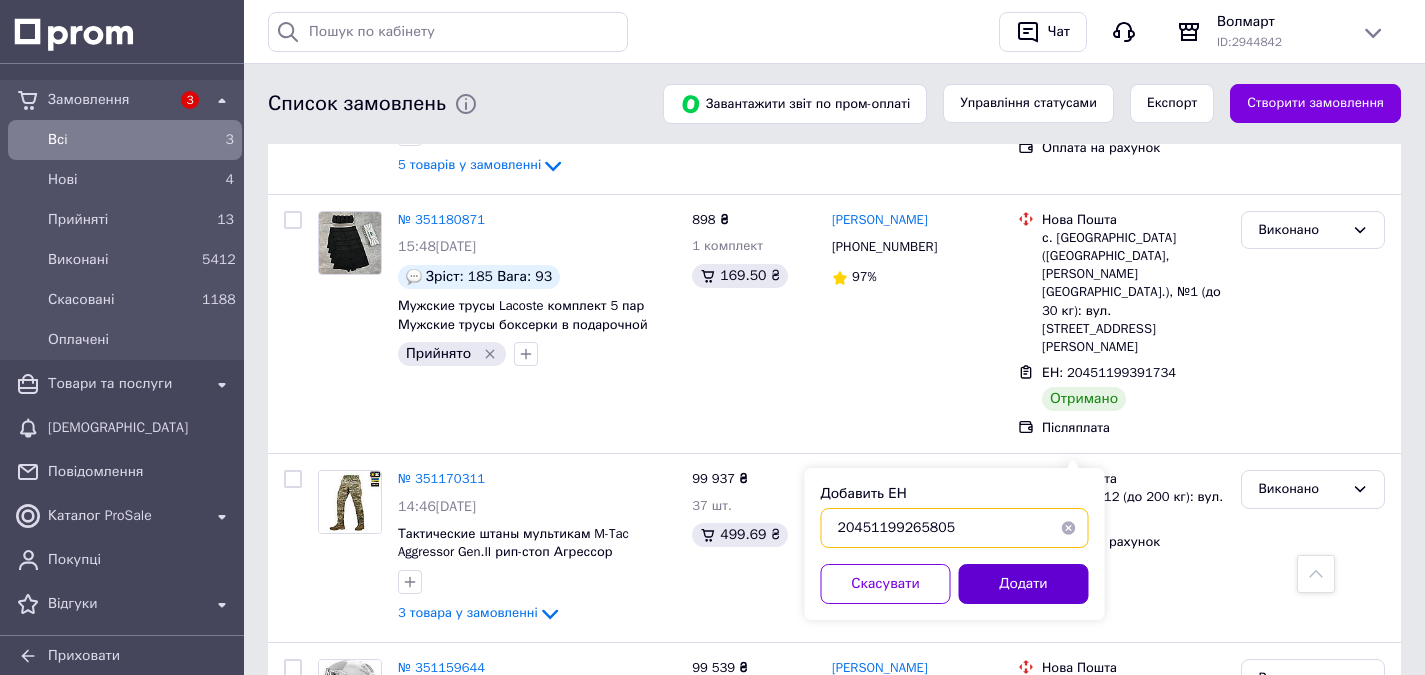 type on "20451199265805" 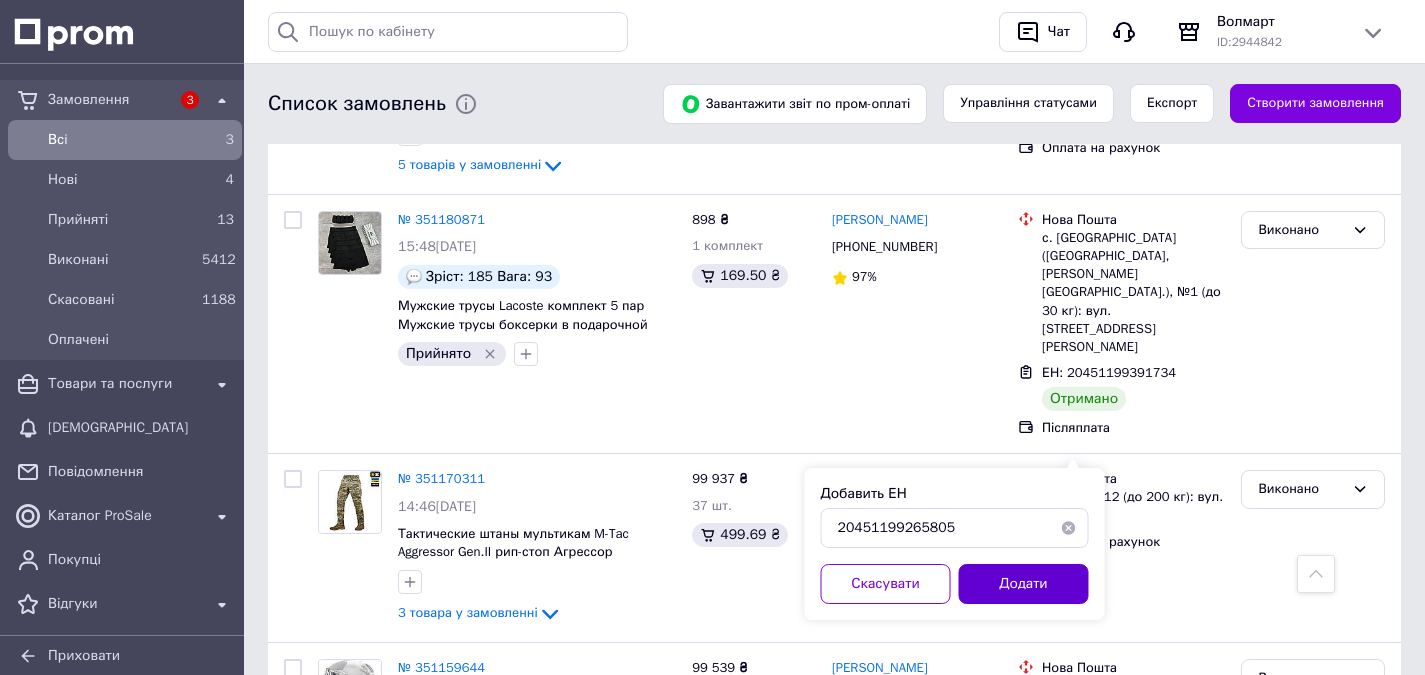 click on "Додати" at bounding box center (1024, 584) 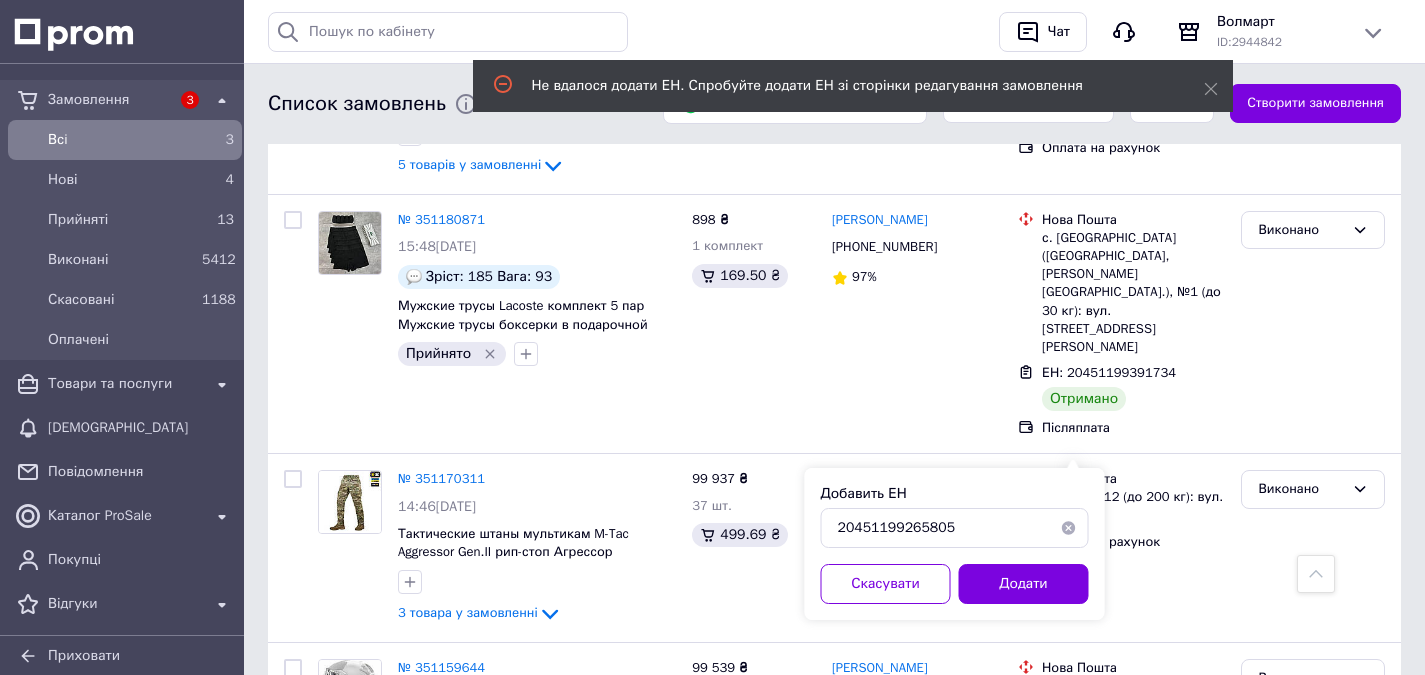 click on "№ 351139253" at bounding box center [441, 907] 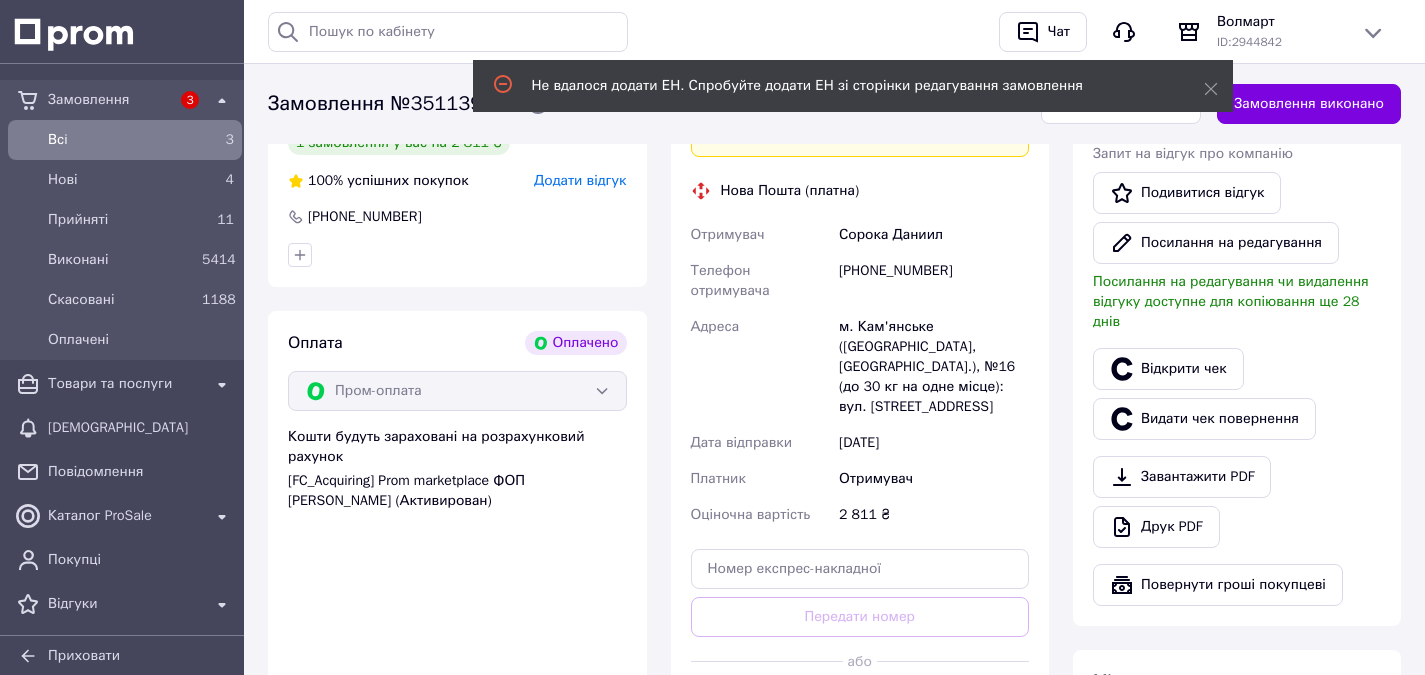 scroll, scrollTop: 1300, scrollLeft: 0, axis: vertical 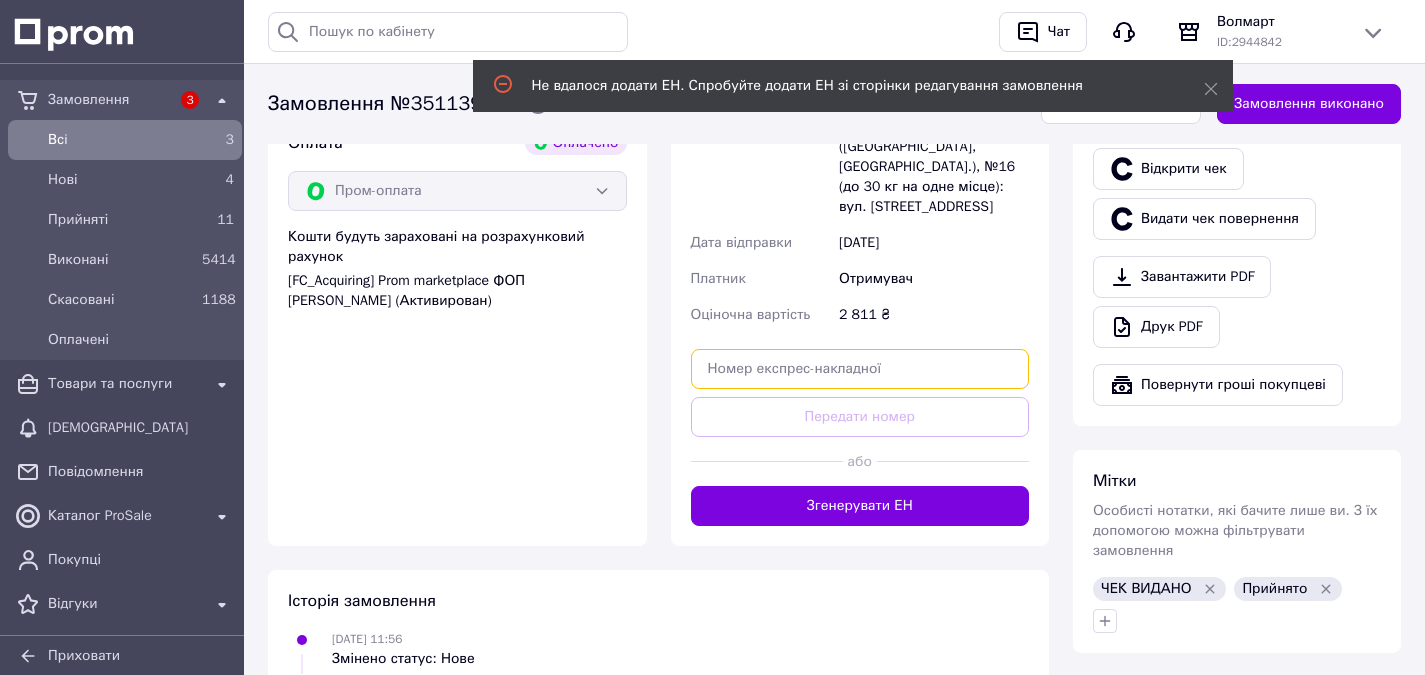 click at bounding box center (860, 369) 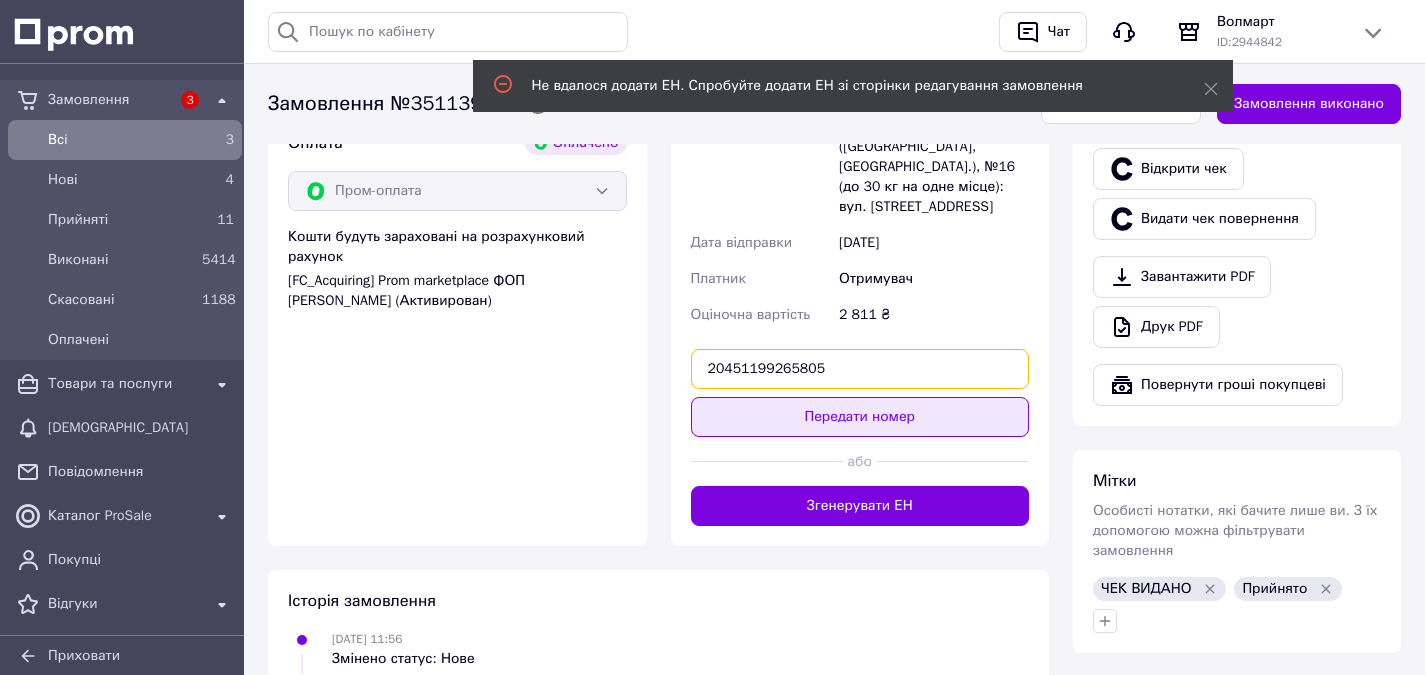 type on "20451199265805" 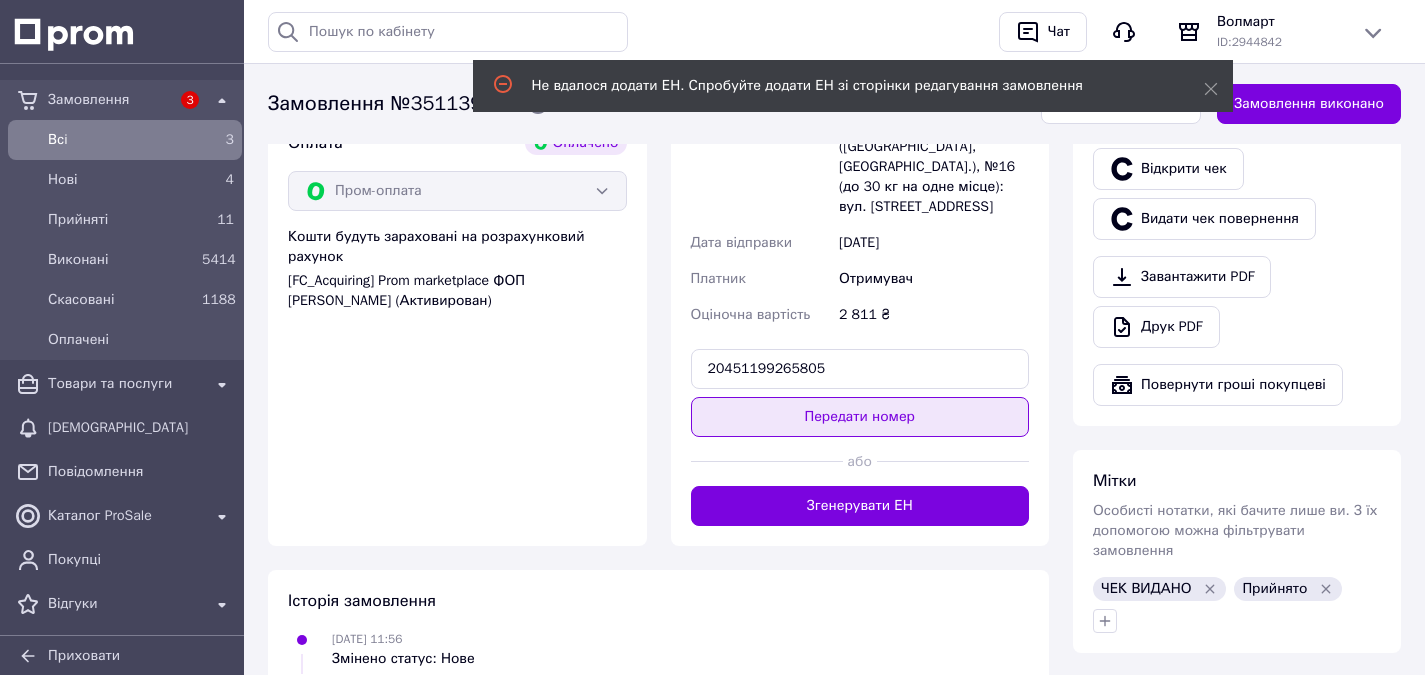 click on "Передати номер" at bounding box center [860, 417] 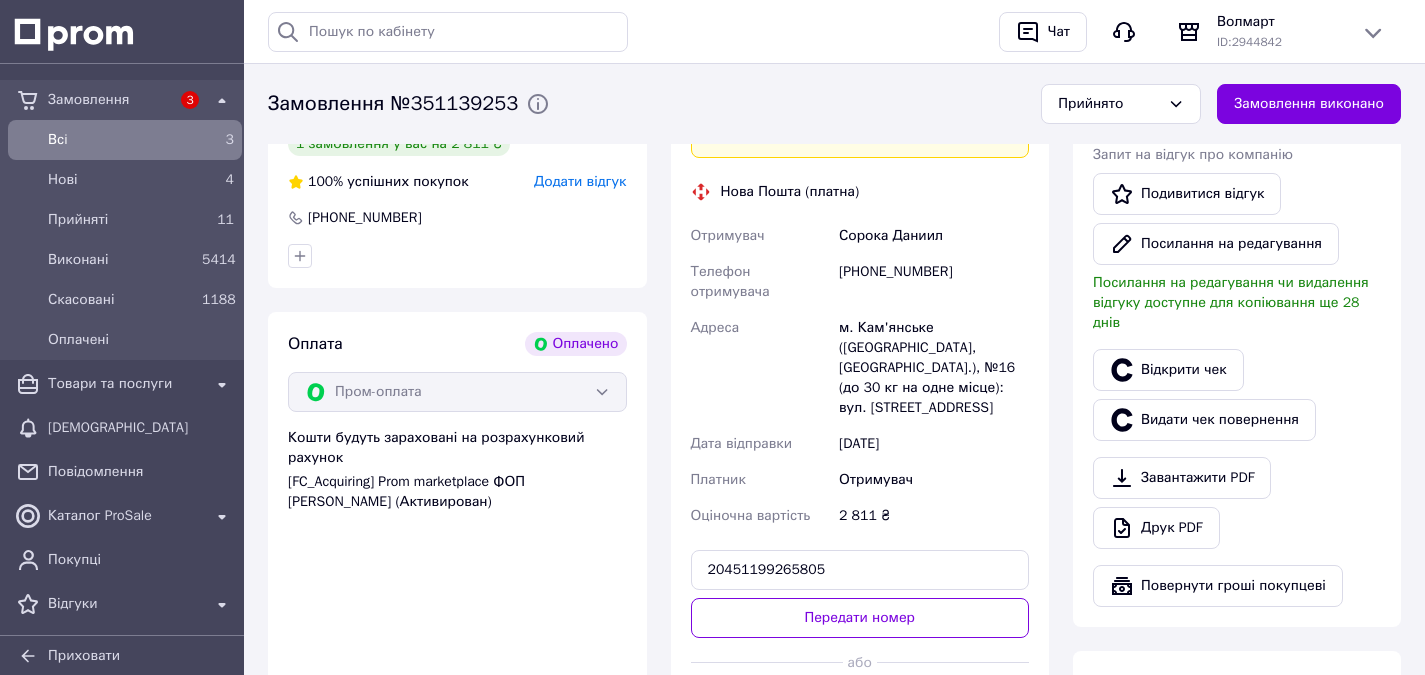 scroll, scrollTop: 1100, scrollLeft: 0, axis: vertical 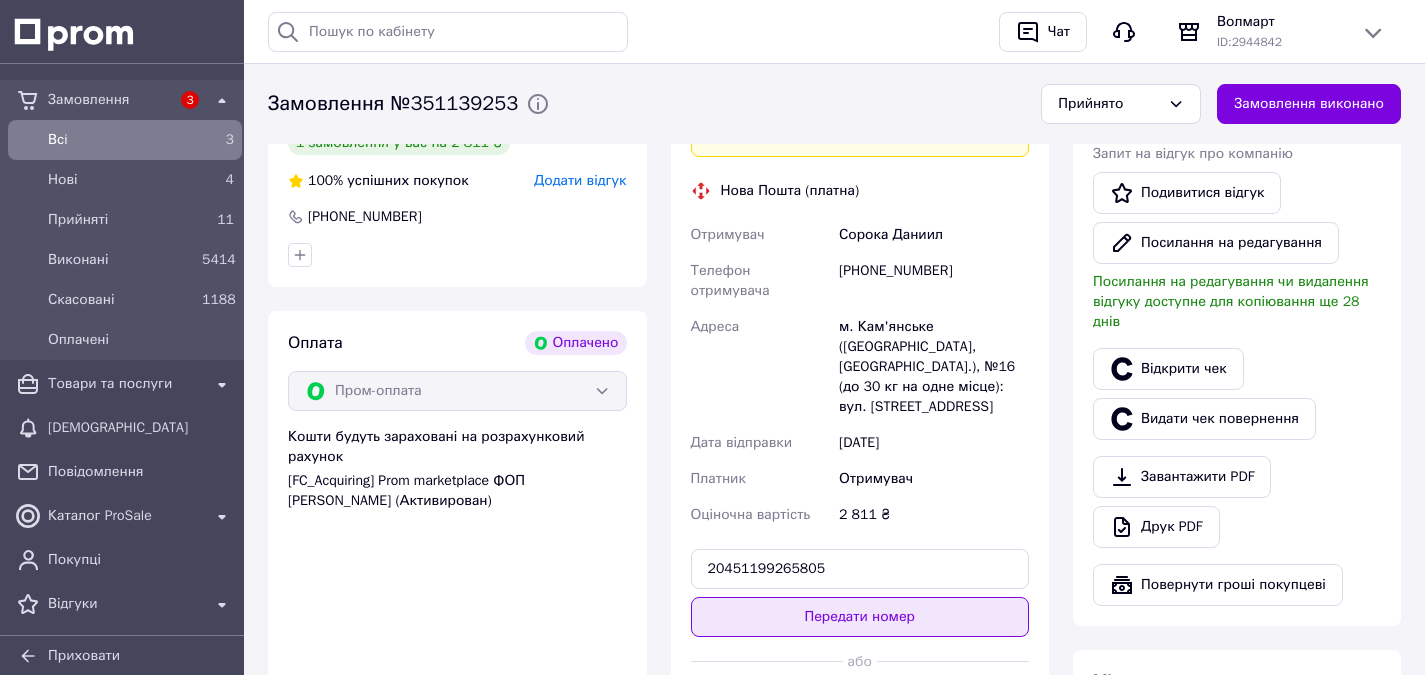 click on "Передати номер" at bounding box center (860, 617) 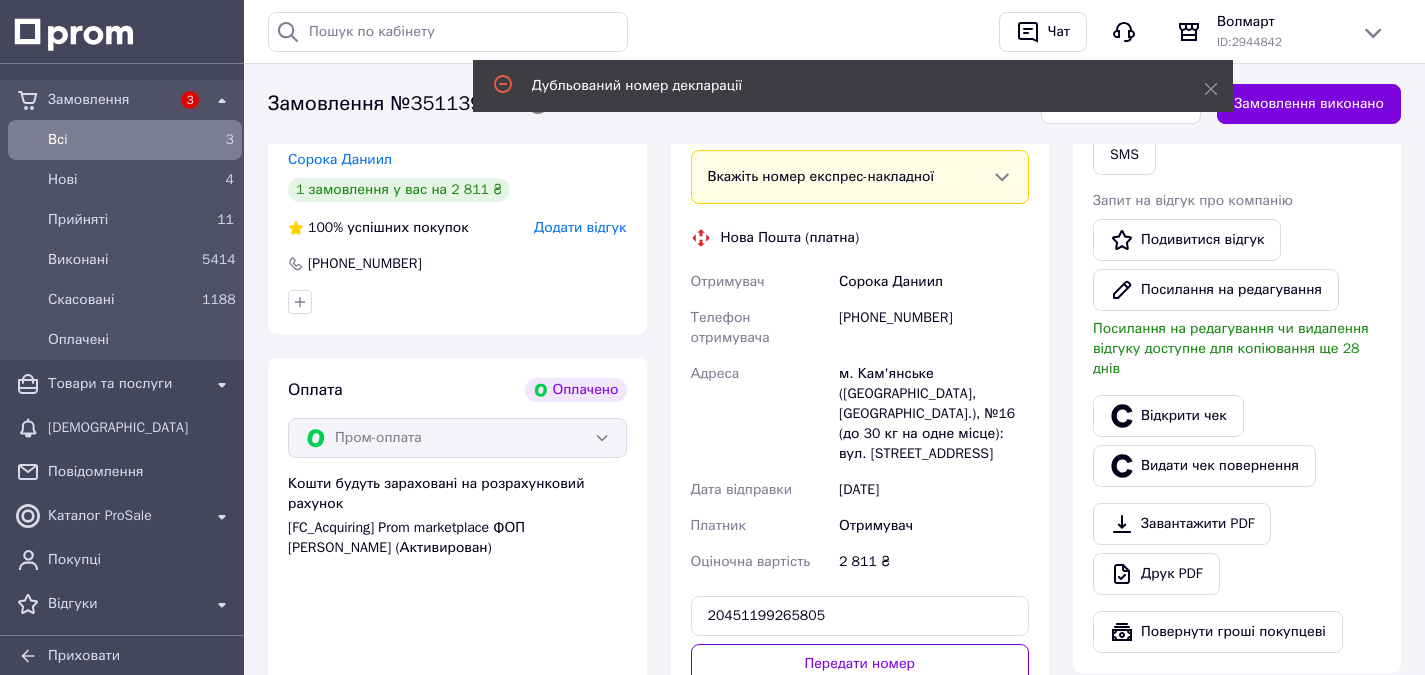 scroll, scrollTop: 1100, scrollLeft: 0, axis: vertical 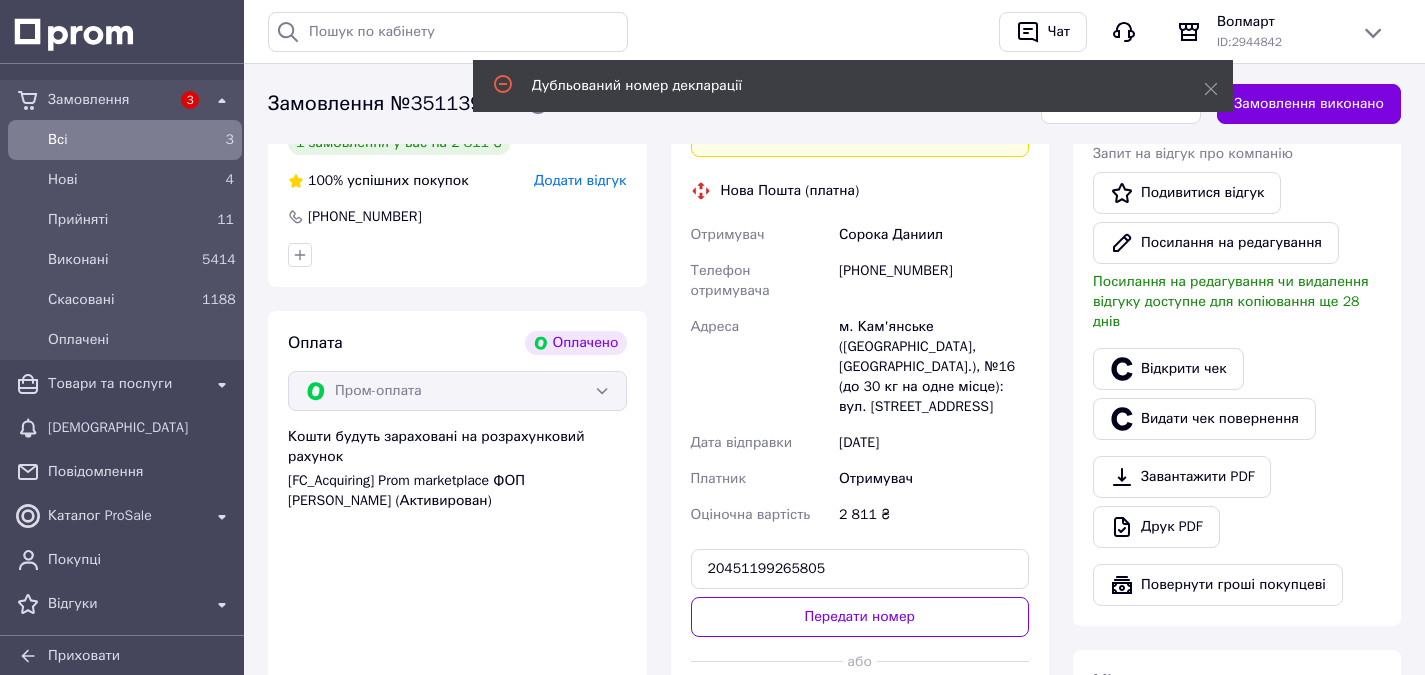 type 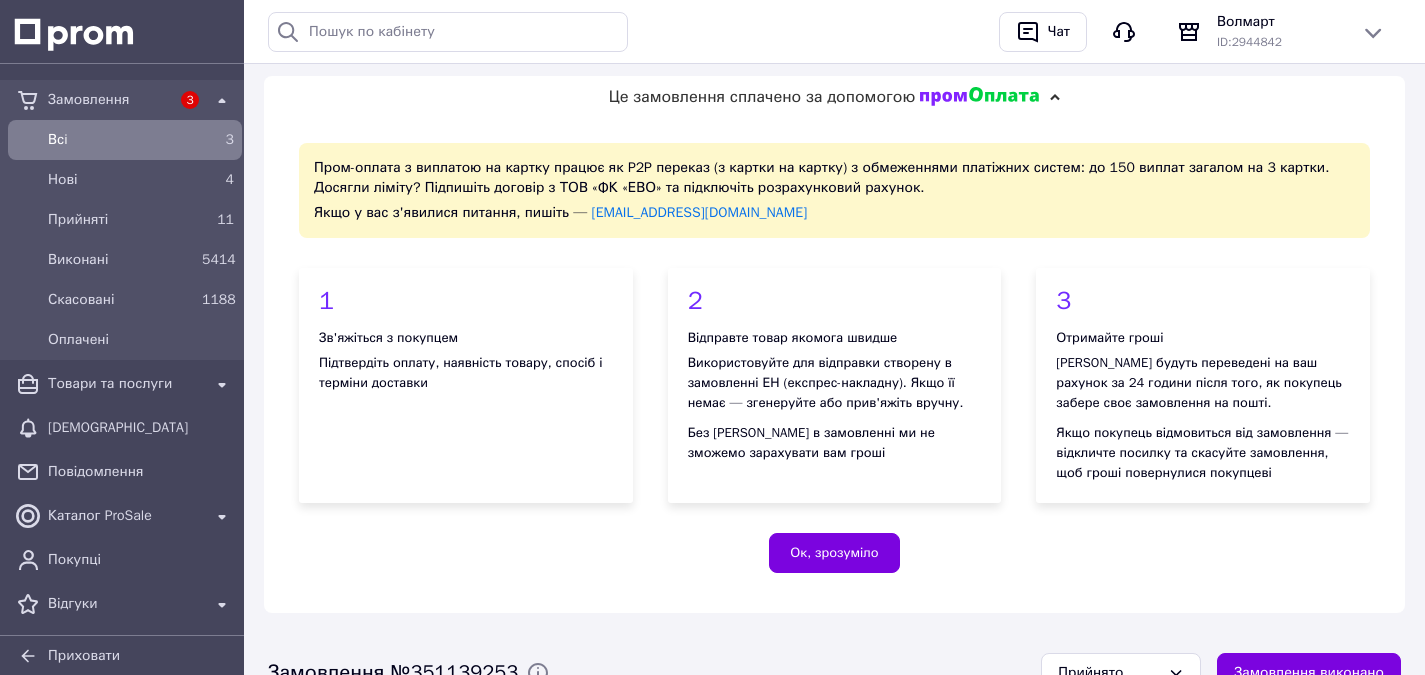 scroll, scrollTop: 0, scrollLeft: 0, axis: both 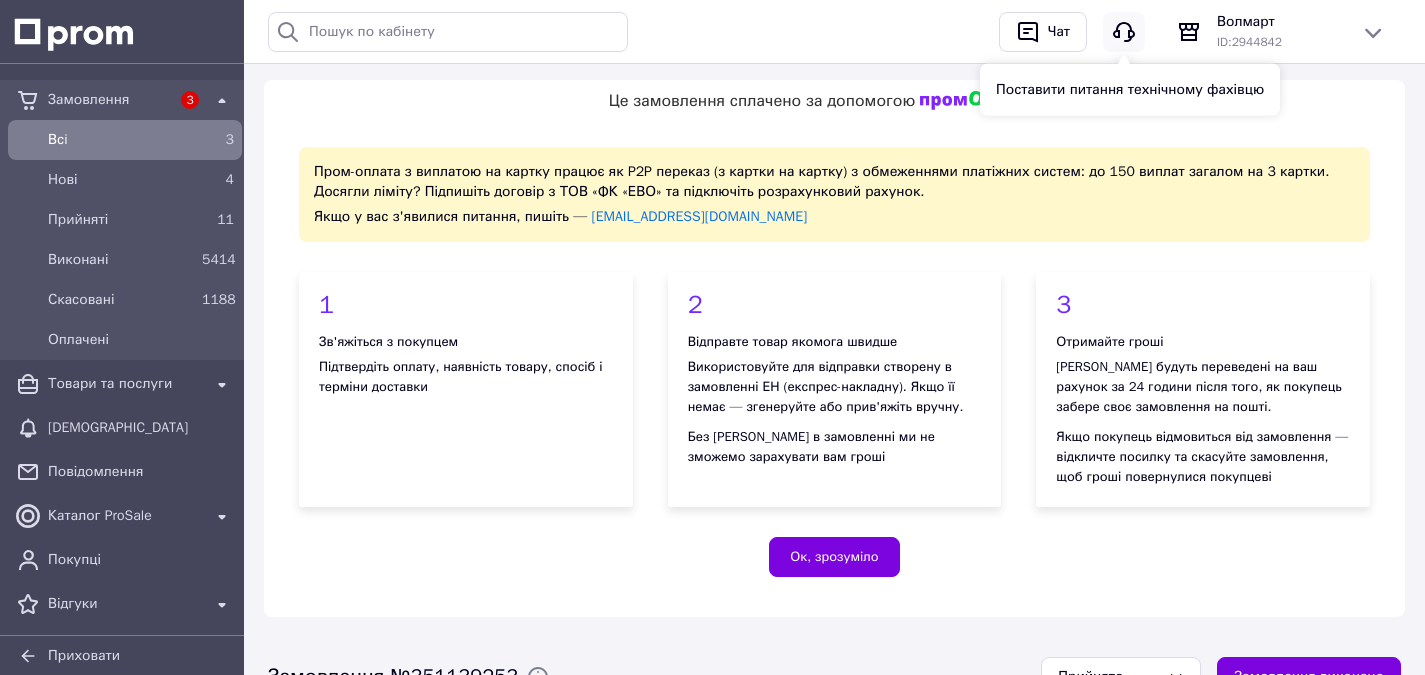 click 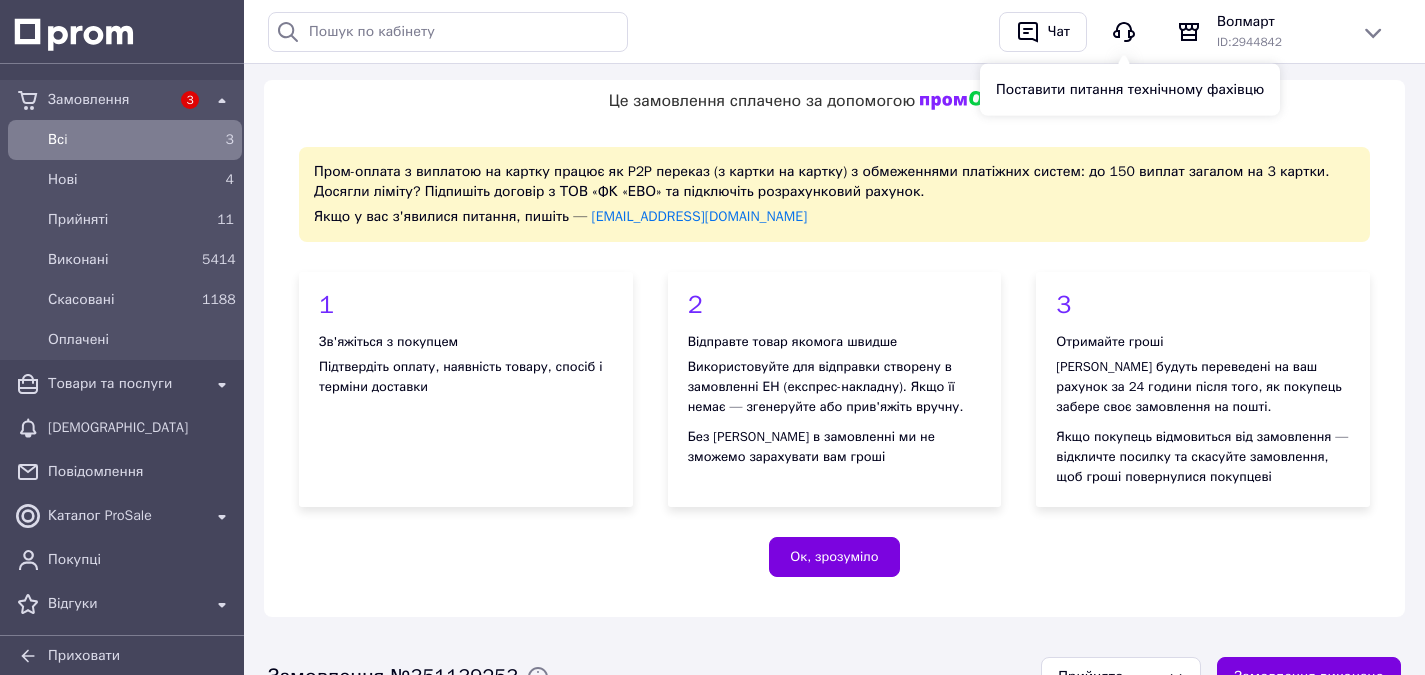 click on "Пром-оплата з виплатою на картку працює як P2P переказ (з картки на картку) з обмеженнями платіжних систем: до 150 виплат загалом на 3 картки. Досягли ліміту? Підпишіть договір з ТОВ «ФК «ЕВО» та підключіть розрахунковий рахунок. Якщо у вас з'явилися питання, пишіть —   [EMAIL_ADDRESS][DOMAIN_NAME]" at bounding box center (834, 194) 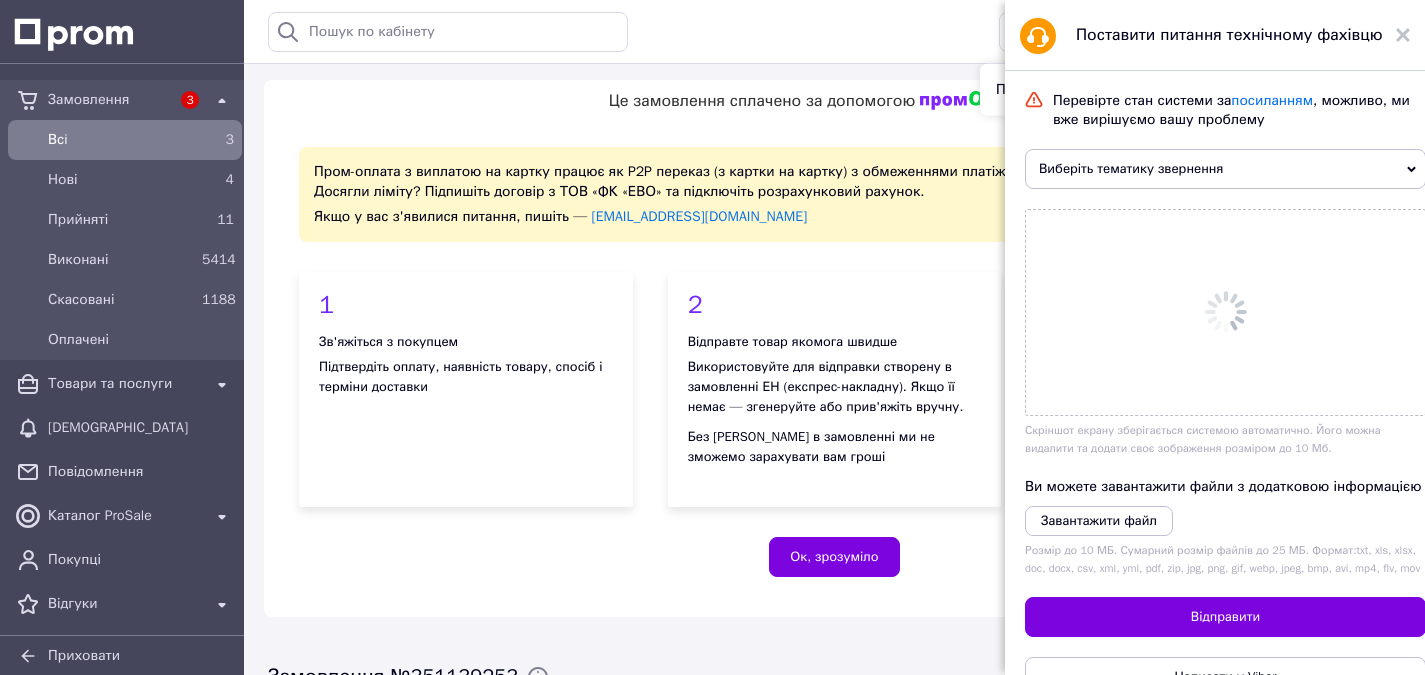 click on "Виберіть тематику звернення" at bounding box center [1225, 169] 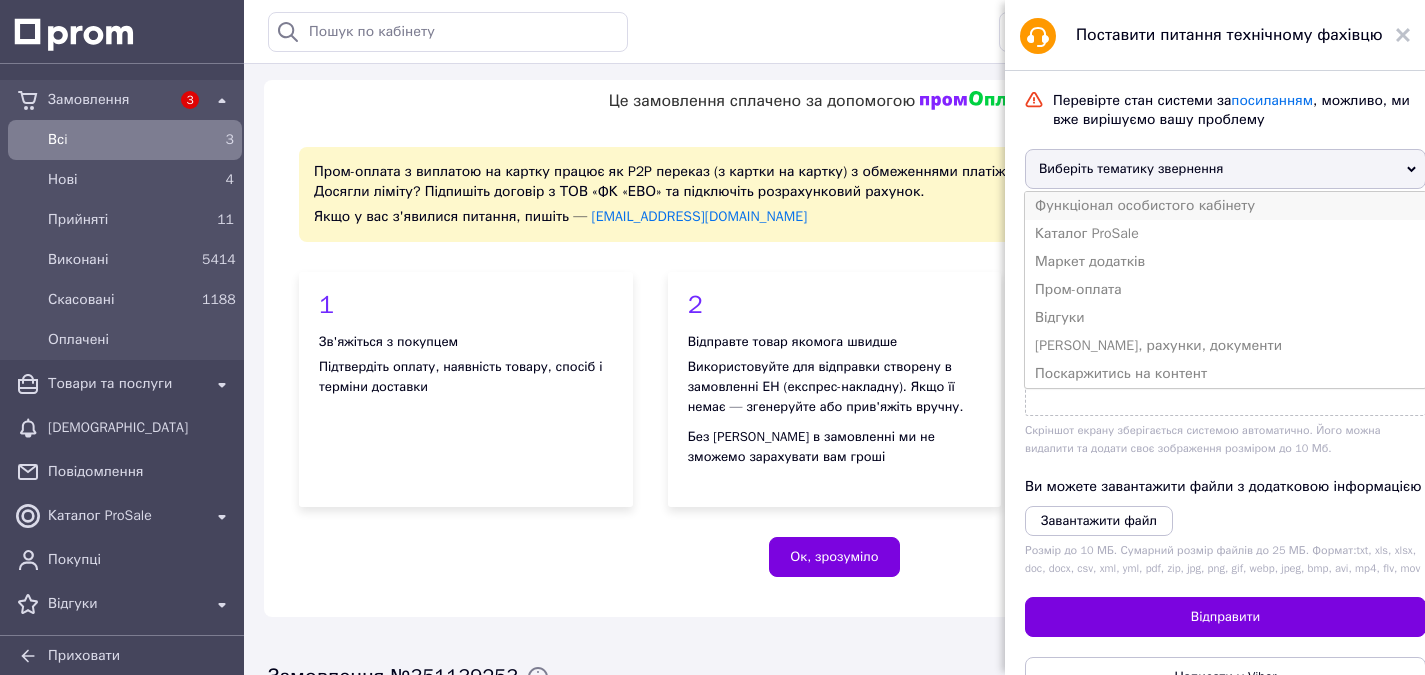 scroll, scrollTop: 0, scrollLeft: 0, axis: both 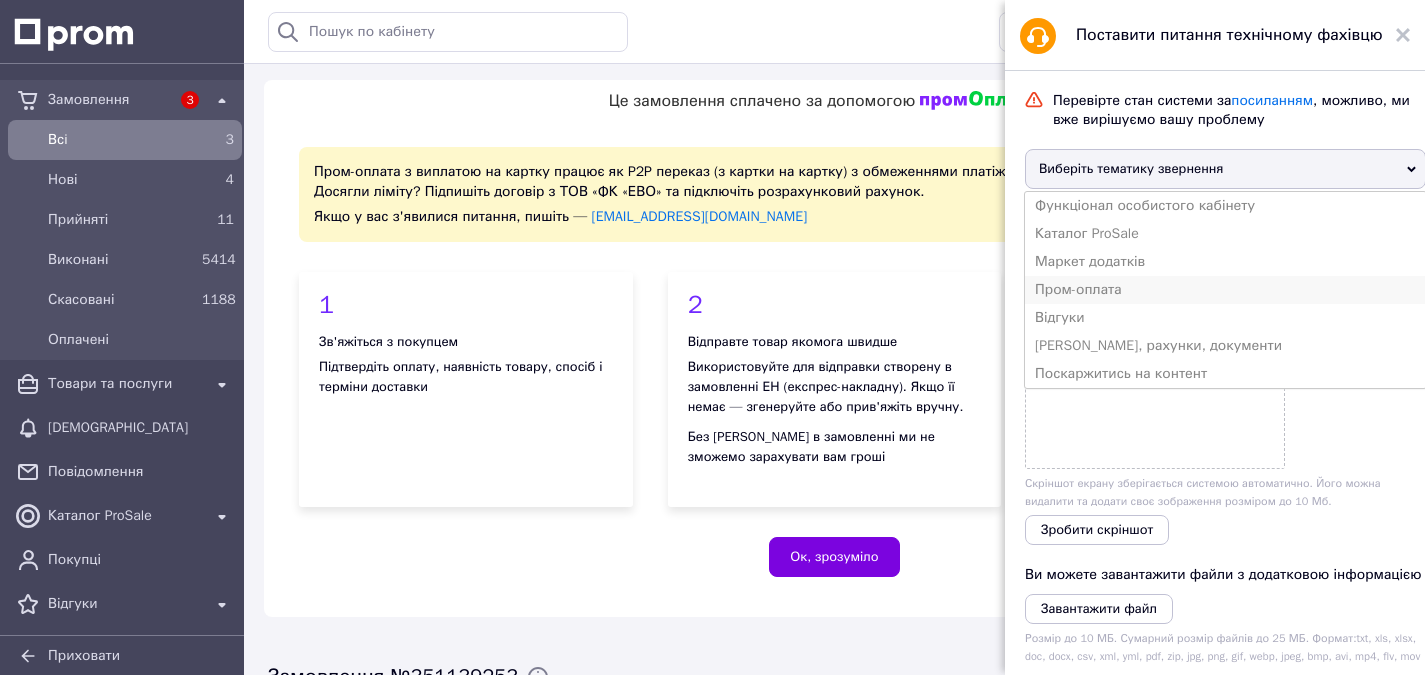 click on "Пром-оплата" at bounding box center [1225, 290] 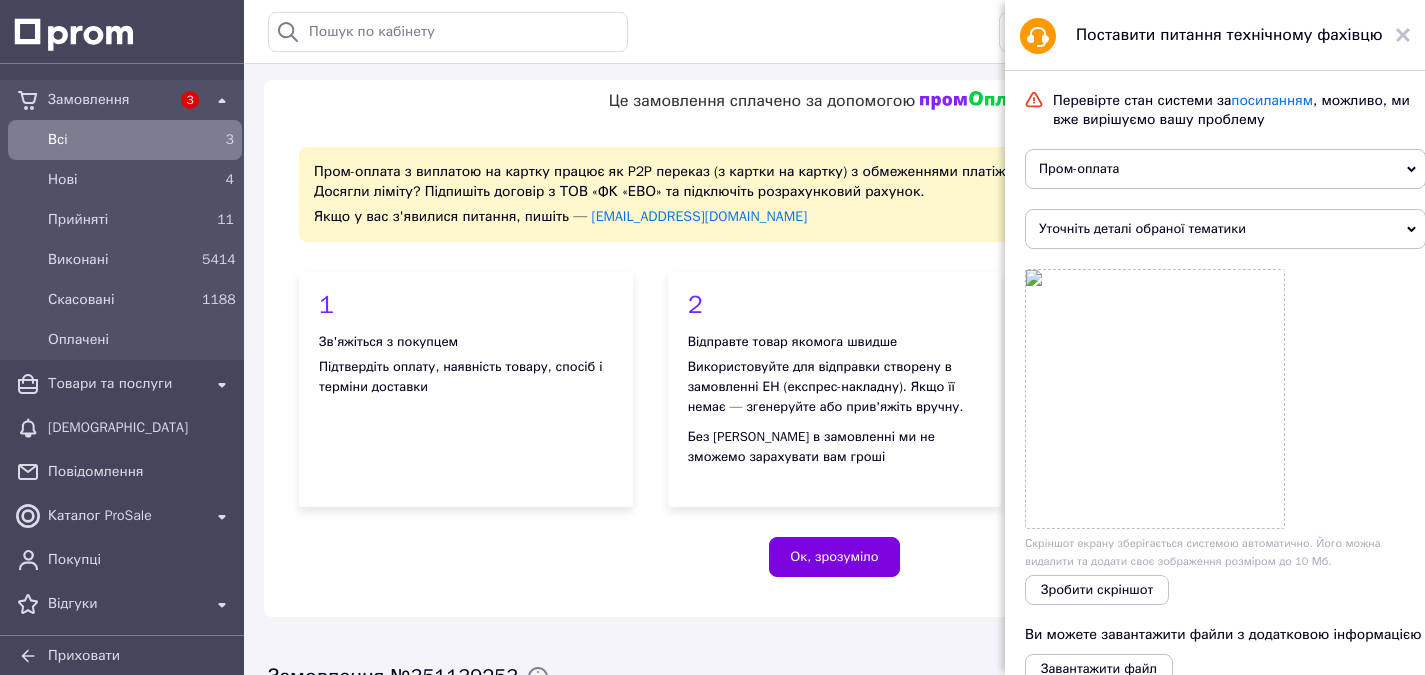 click on "Уточніть деталі обраної тематики" at bounding box center [1225, 229] 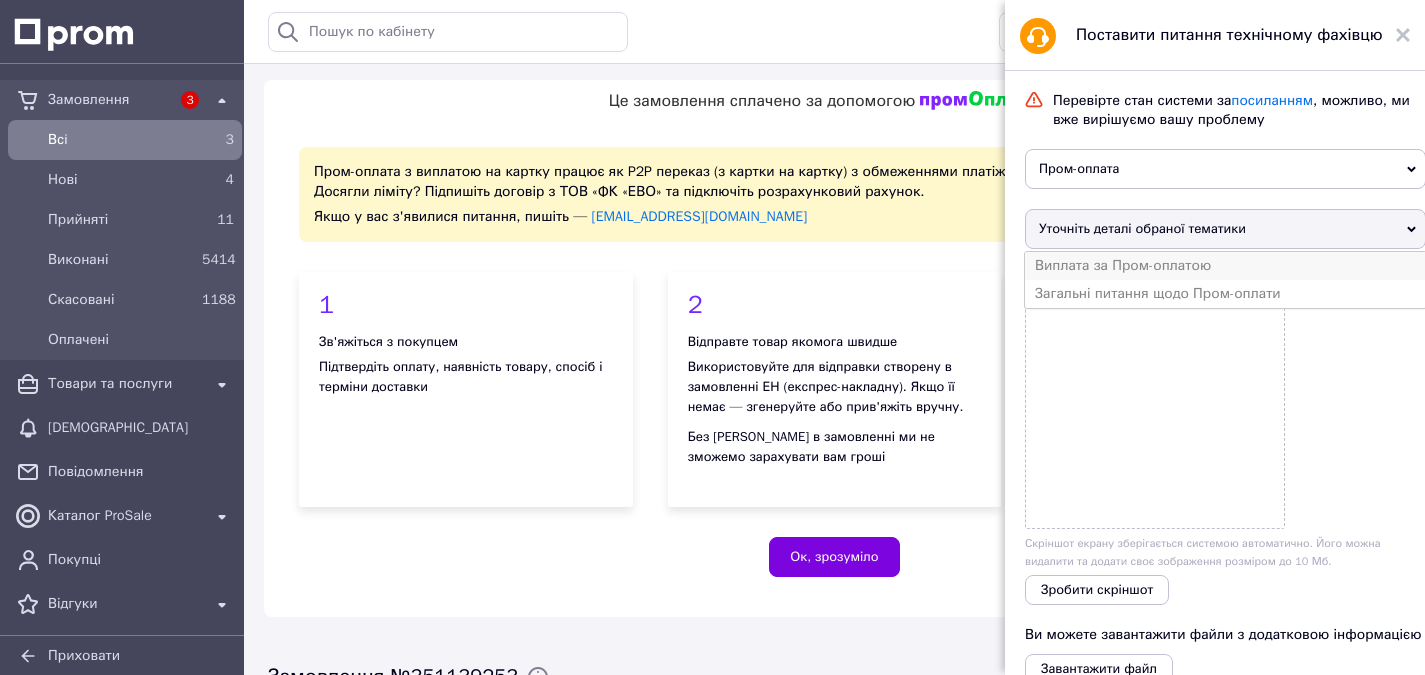 click on "Виплата за Пром-оплатою" at bounding box center (1225, 266) 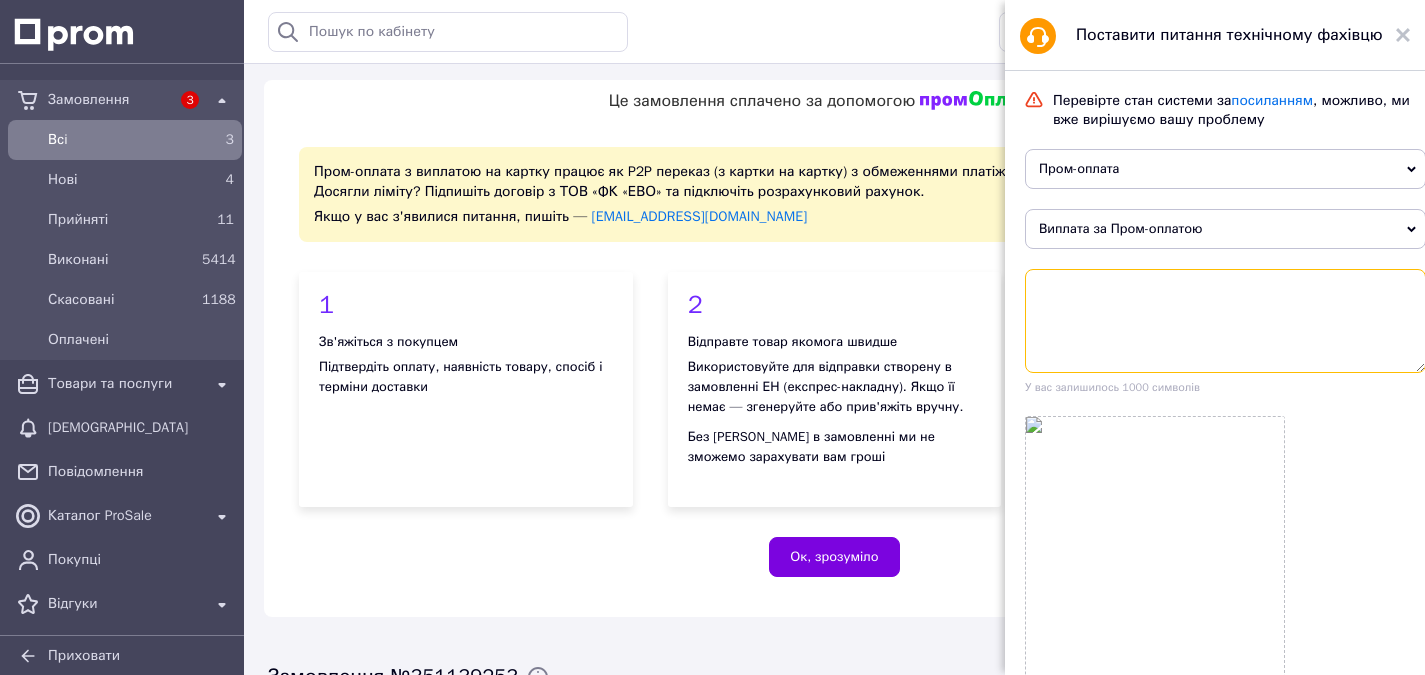 click at bounding box center (1225, 321) 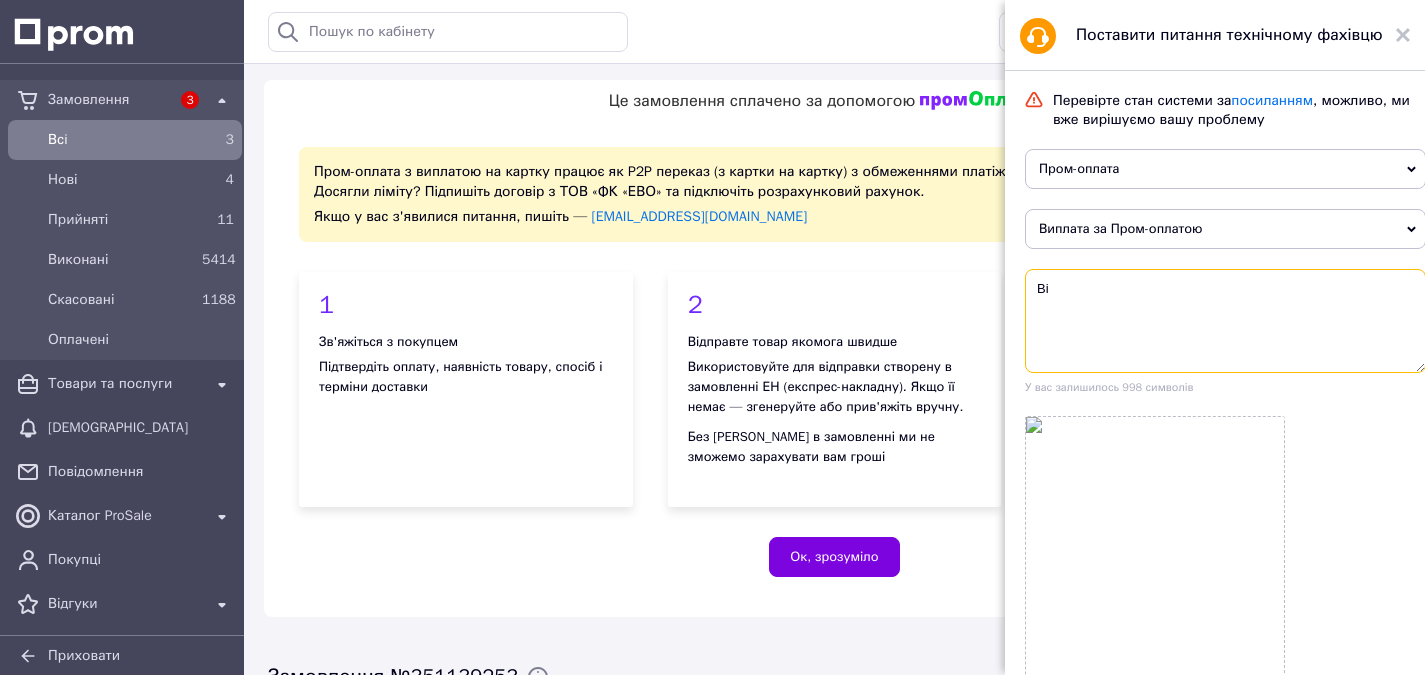 type on "В" 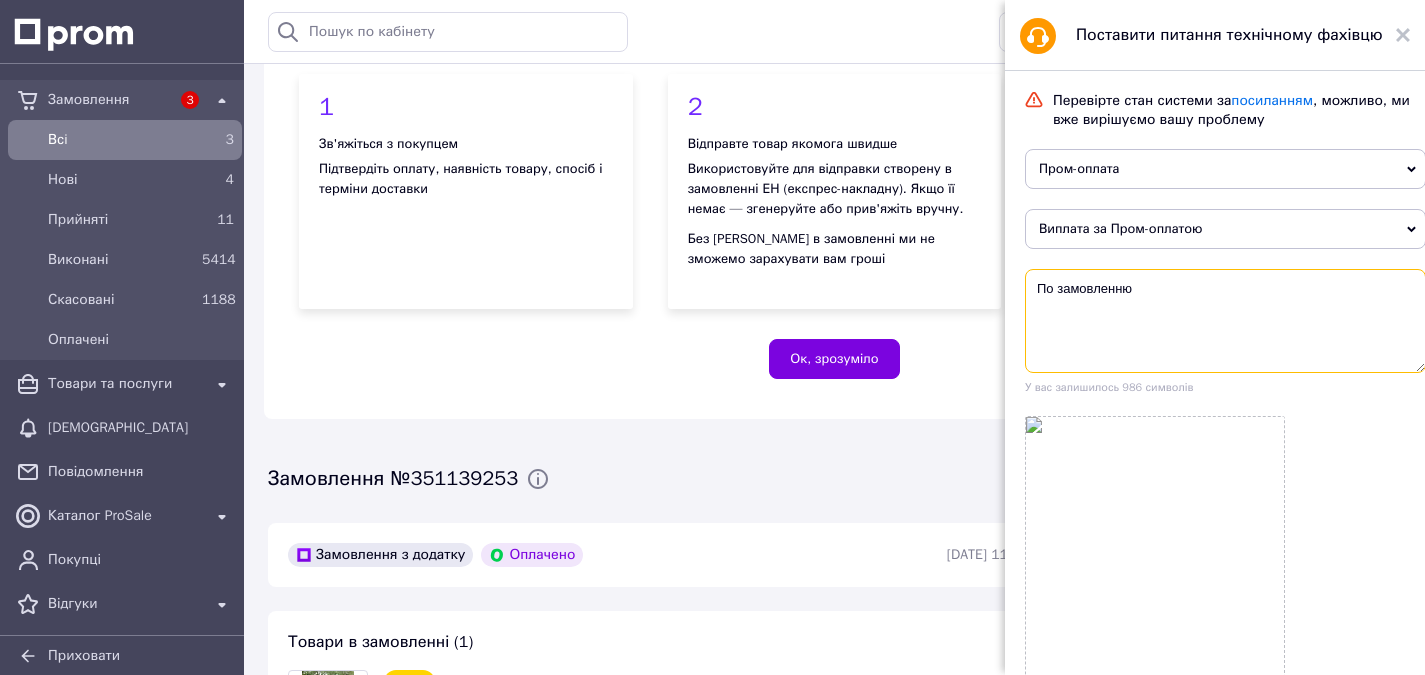 scroll, scrollTop: 200, scrollLeft: 0, axis: vertical 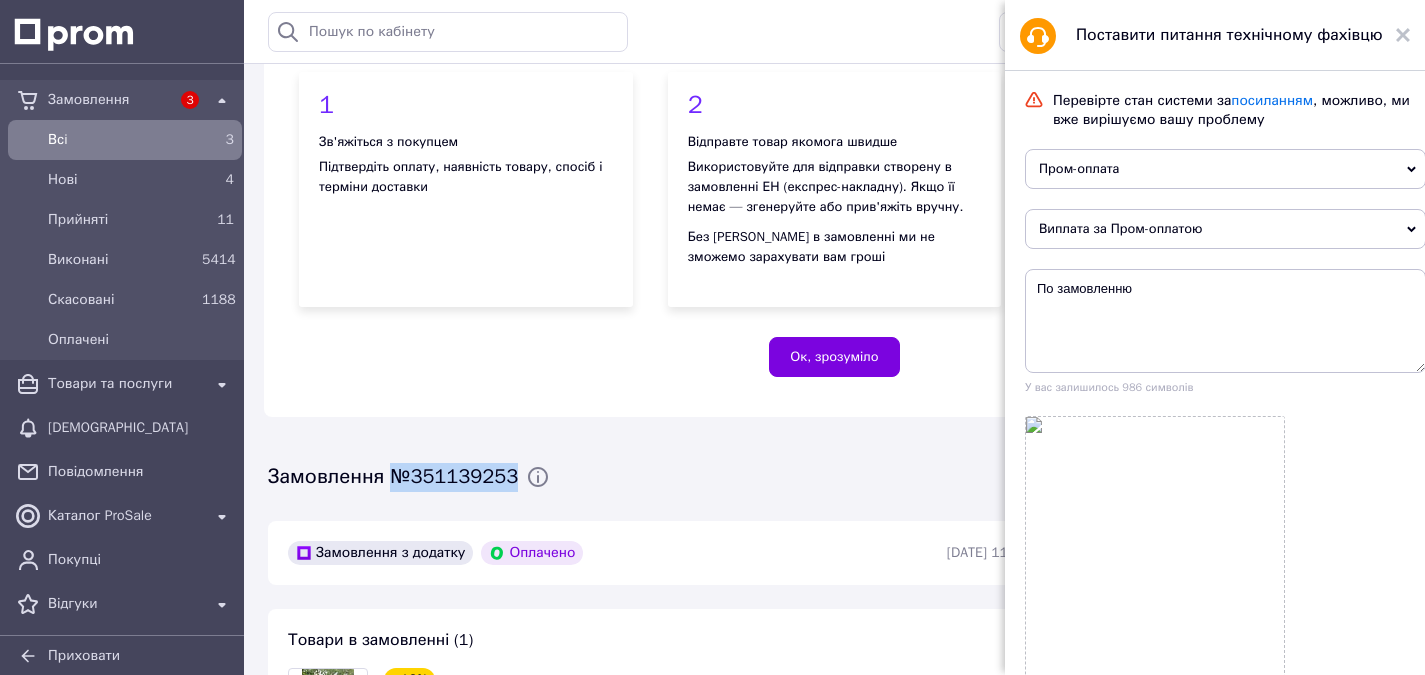 drag, startPoint x: 391, startPoint y: 474, endPoint x: 520, endPoint y: 469, distance: 129.09686 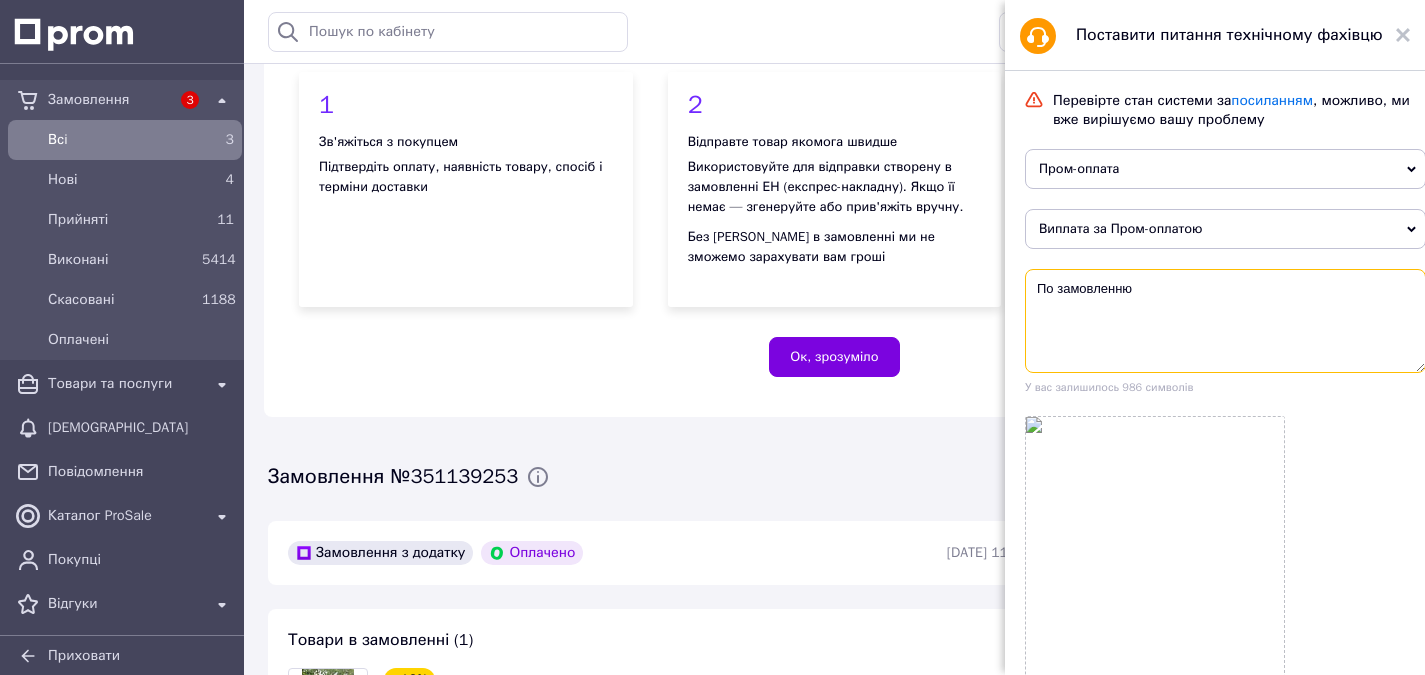 click on "По замовленню" at bounding box center (1225, 321) 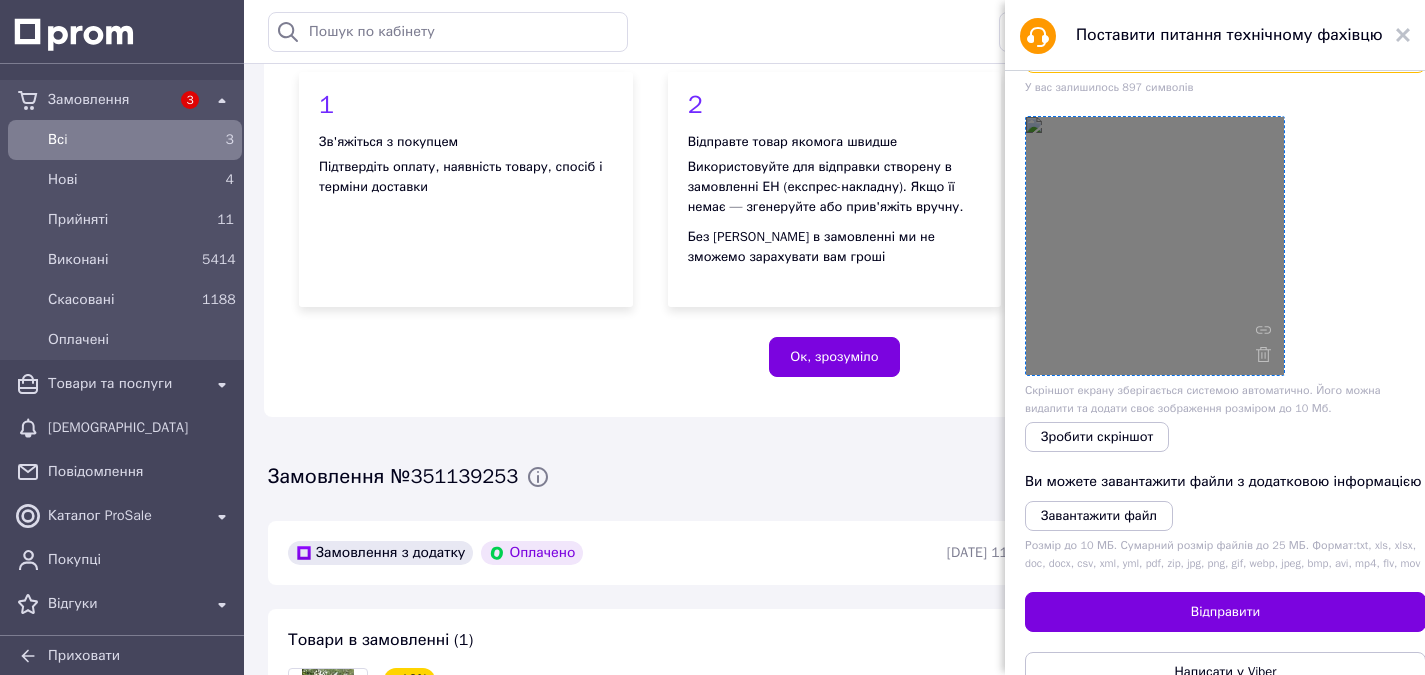 scroll, scrollTop: 0, scrollLeft: 0, axis: both 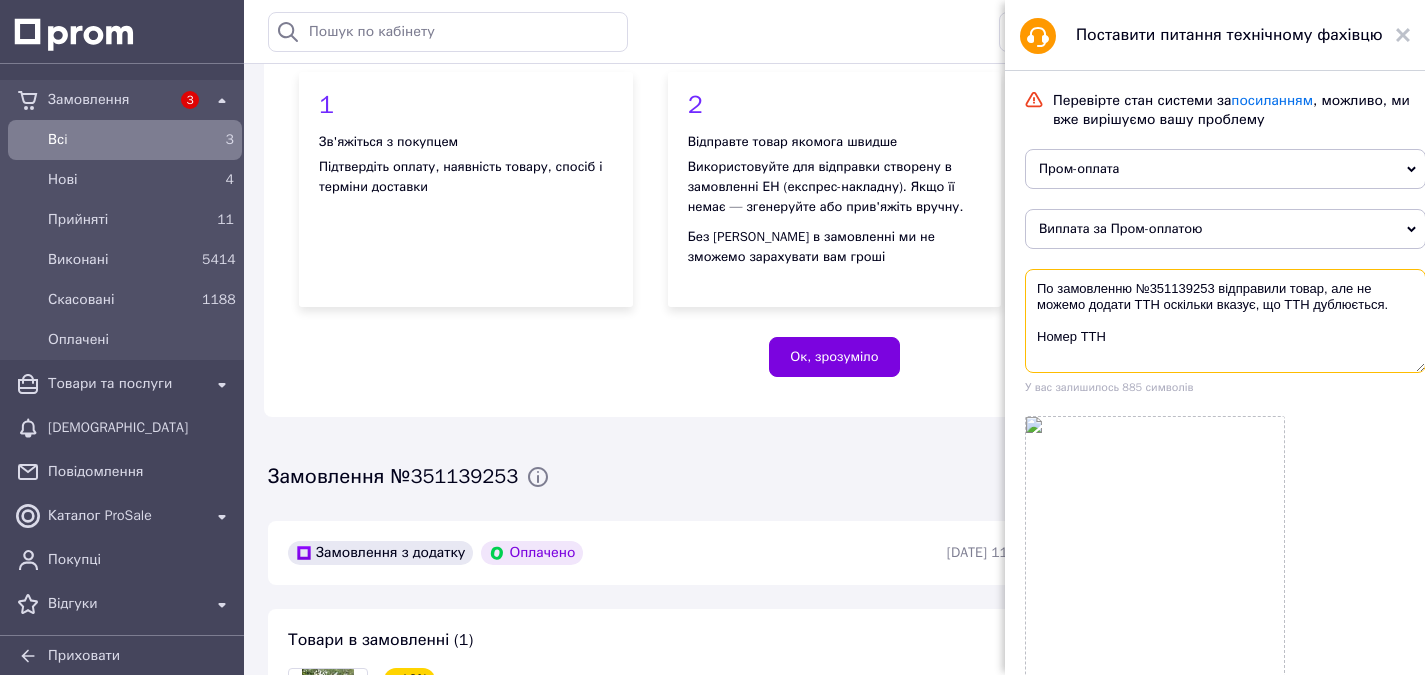 paste on "20451199265805" 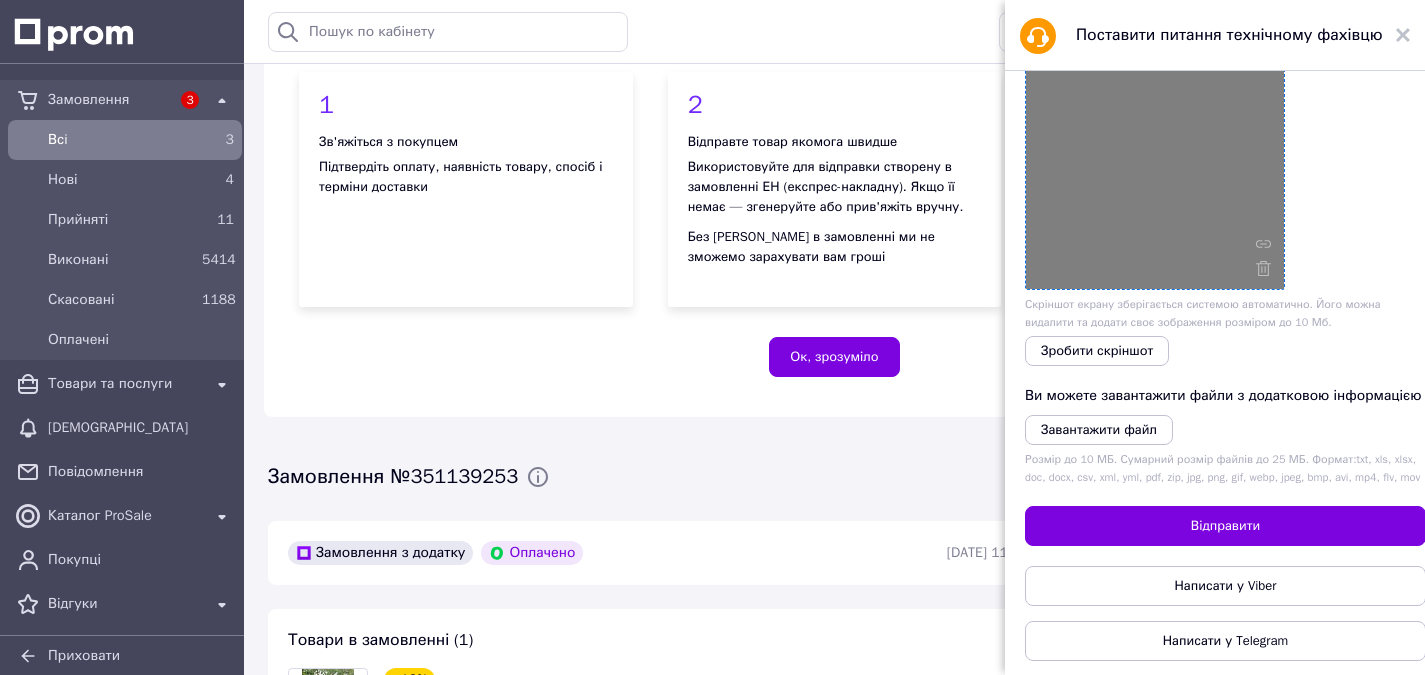 scroll, scrollTop: 200, scrollLeft: 0, axis: vertical 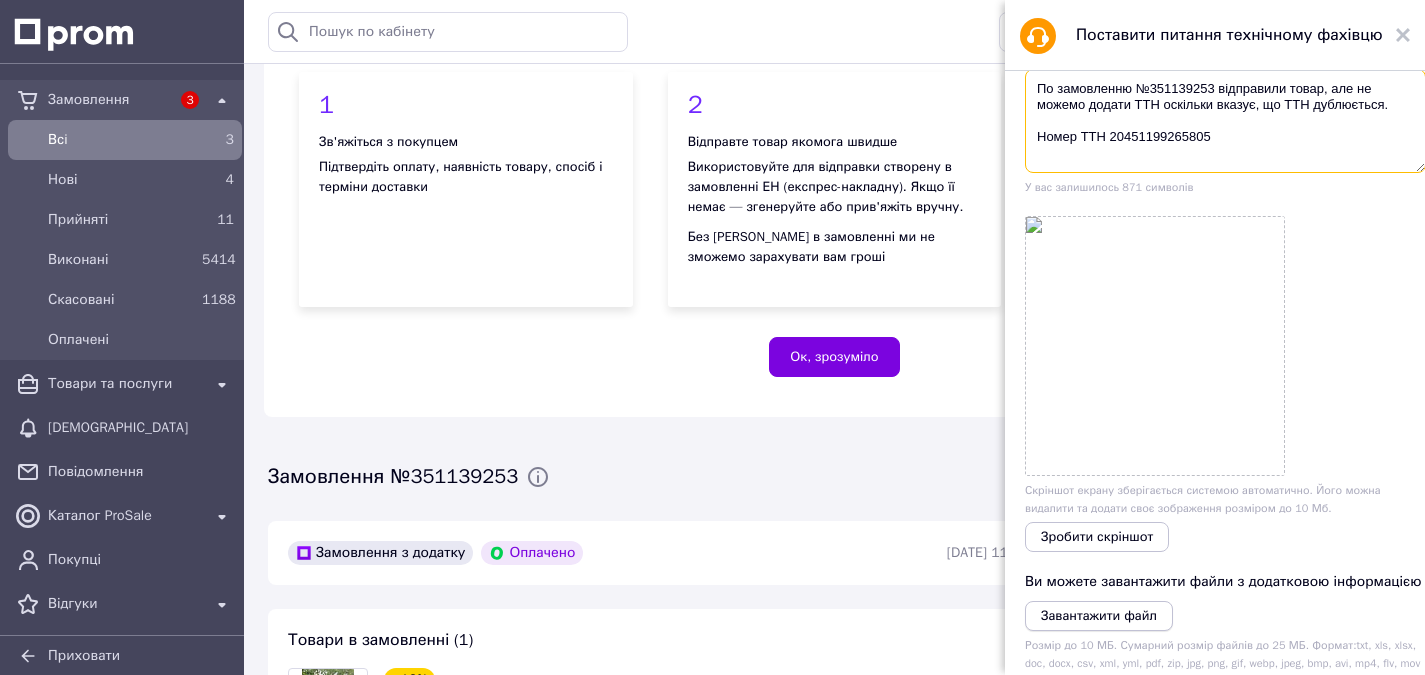 type on "По замовленню №351139253 відправили товар, але не можемо додати ТТН оскільки вказує, що ТТН дублюється.
Номер ТТН 20451199265805" 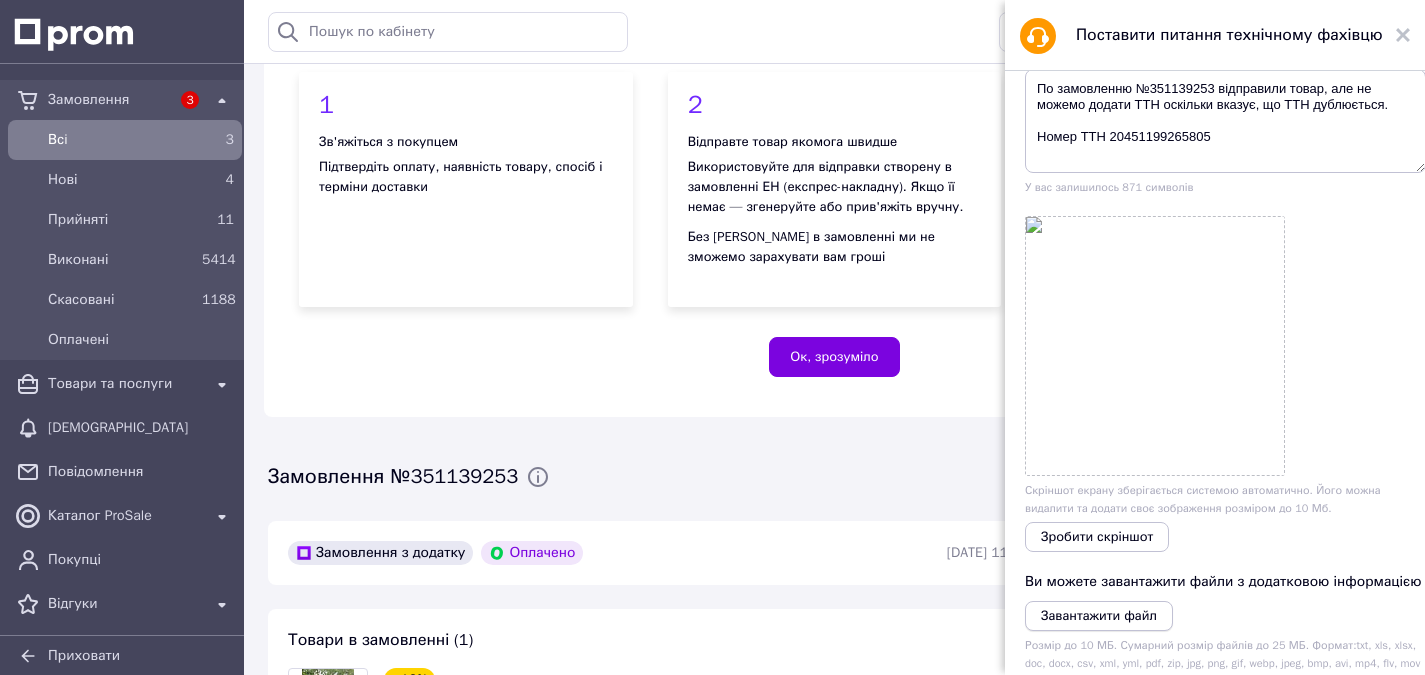 click on "Завантажити файл" at bounding box center (1099, 615) 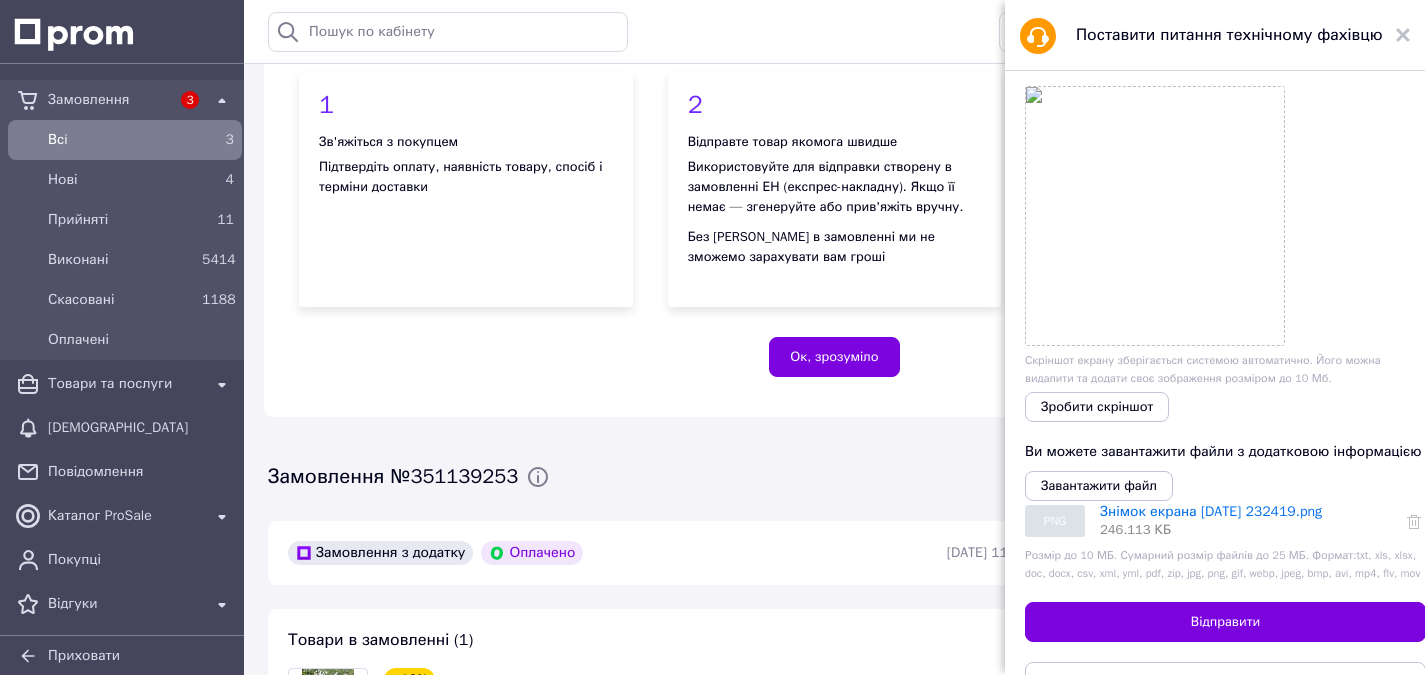 scroll, scrollTop: 472, scrollLeft: 0, axis: vertical 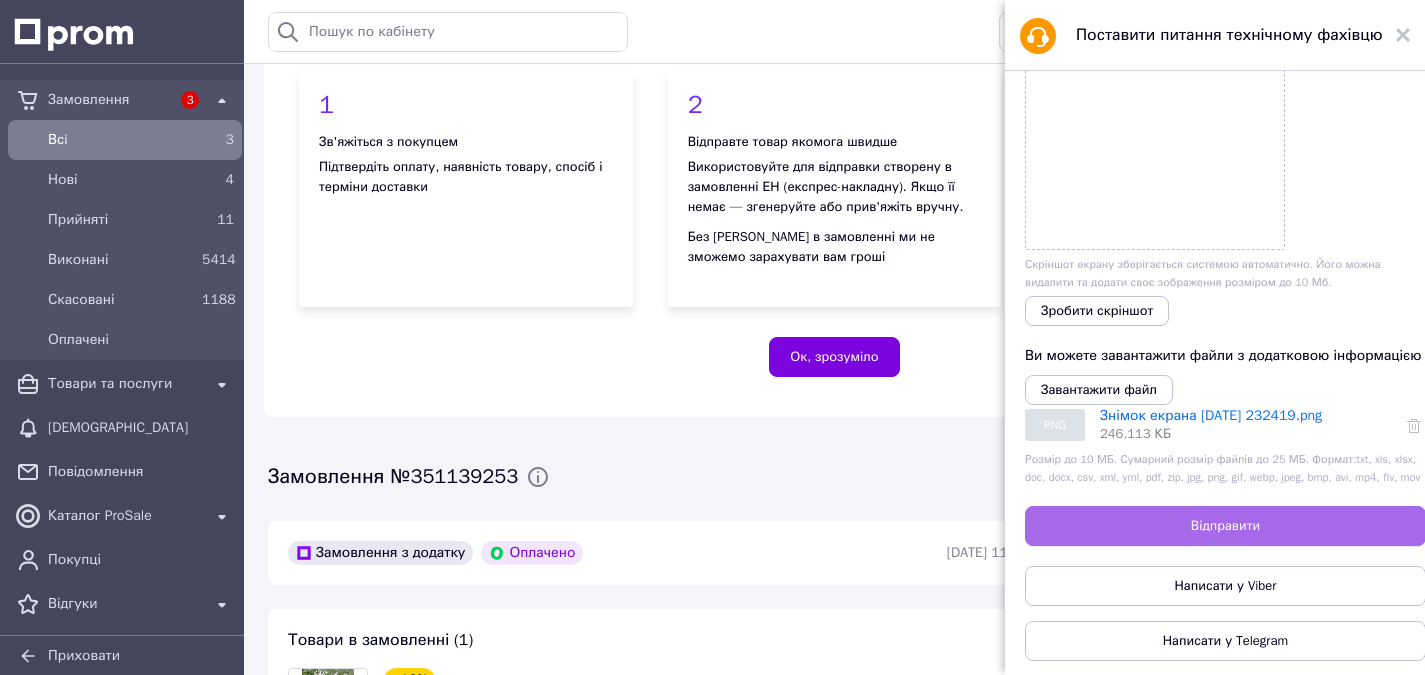 click on "Відправити" at bounding box center [1225, 526] 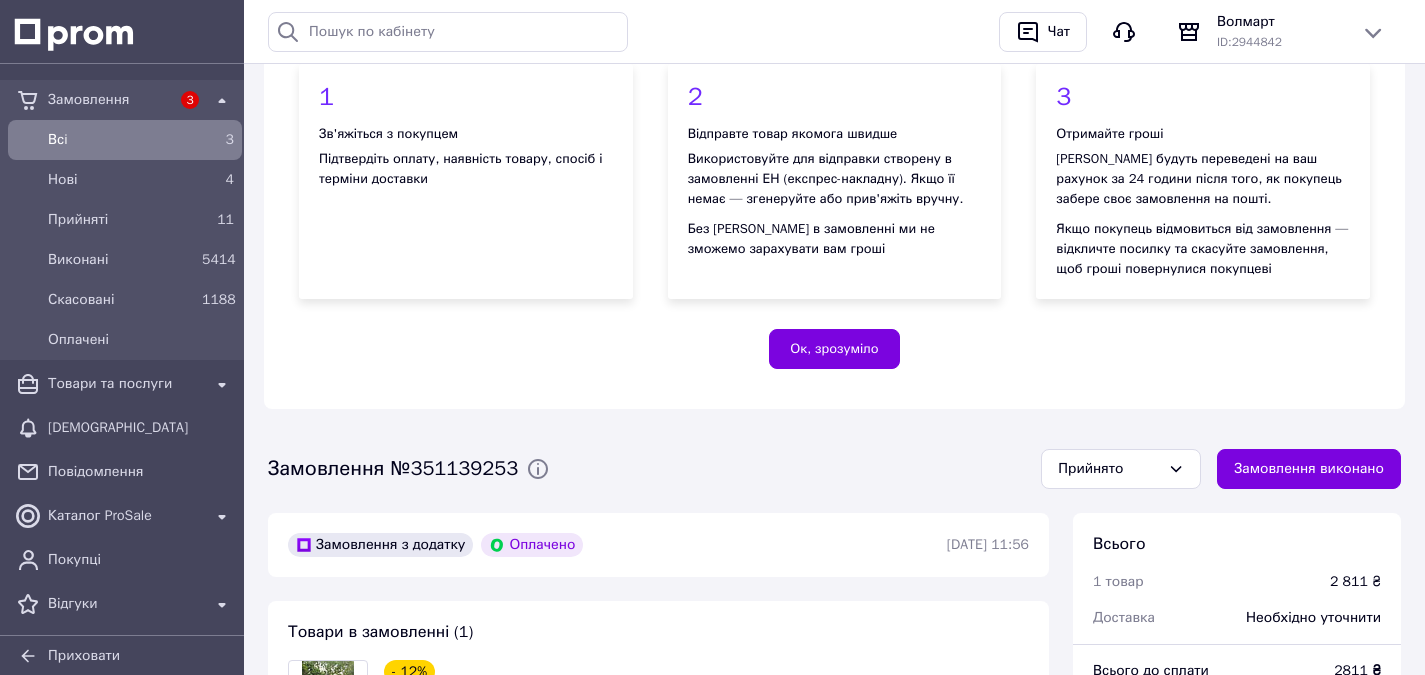 scroll, scrollTop: 0, scrollLeft: 0, axis: both 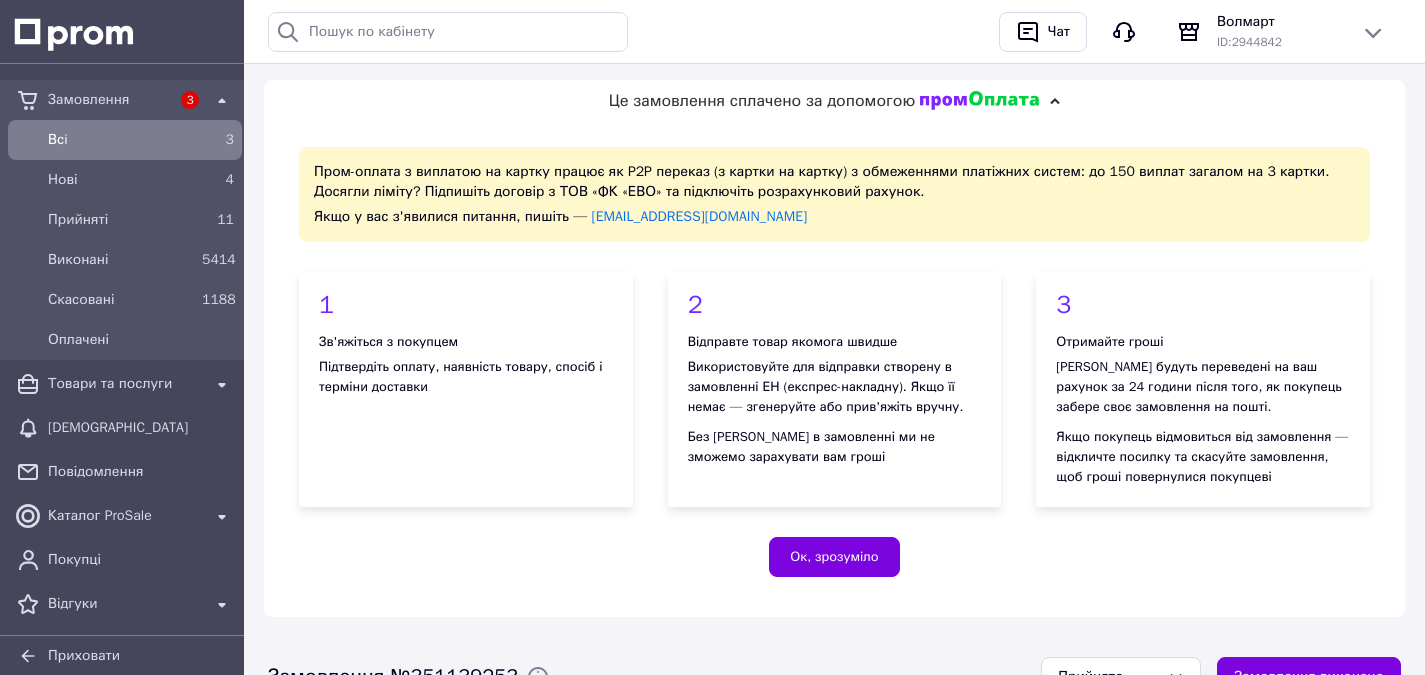 click on "Всi 3" at bounding box center (125, 140) 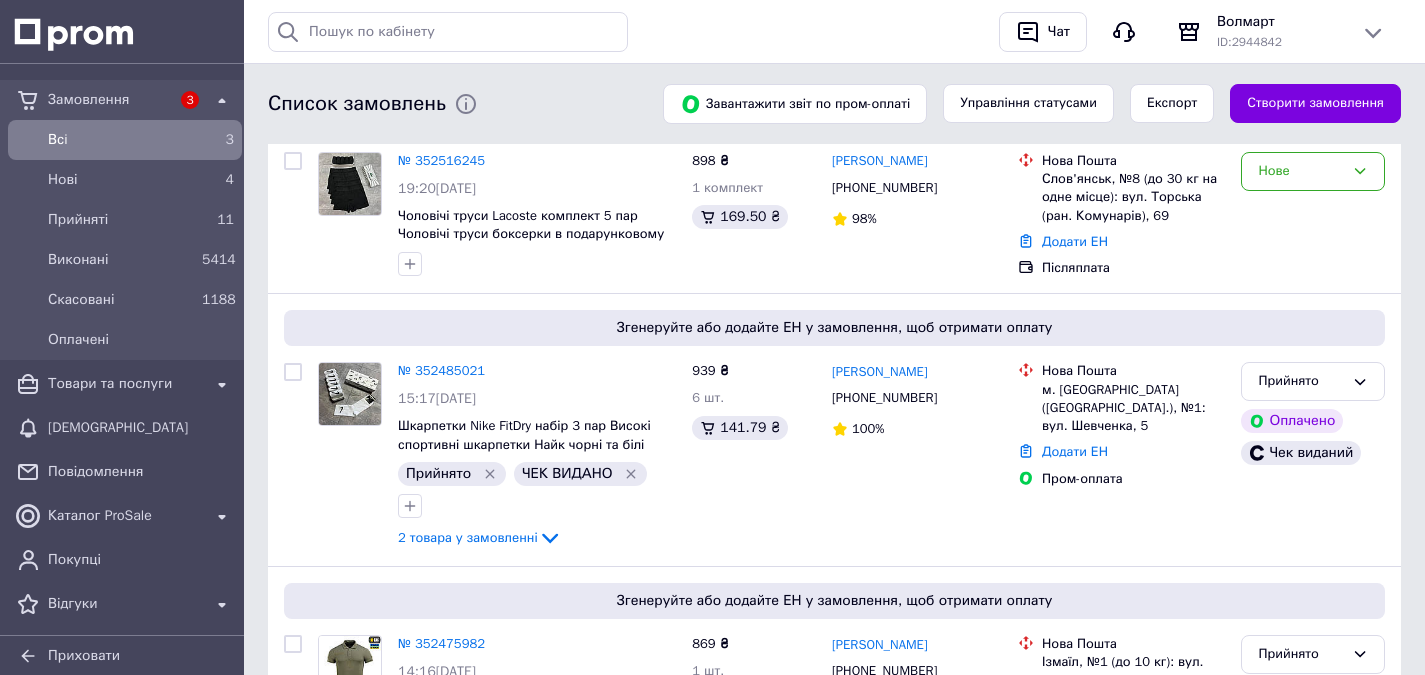 scroll, scrollTop: 0, scrollLeft: 0, axis: both 